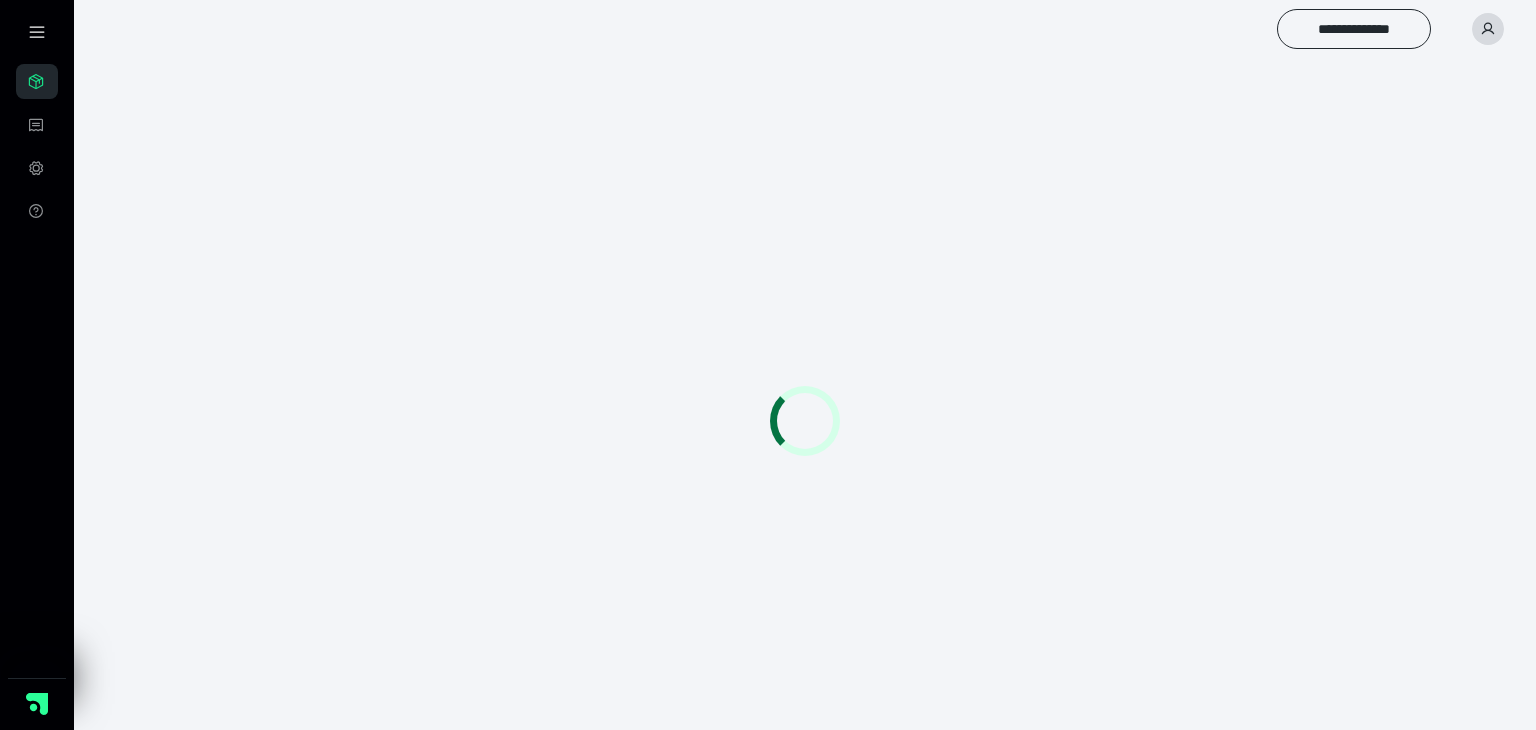 scroll, scrollTop: 0, scrollLeft: 0, axis: both 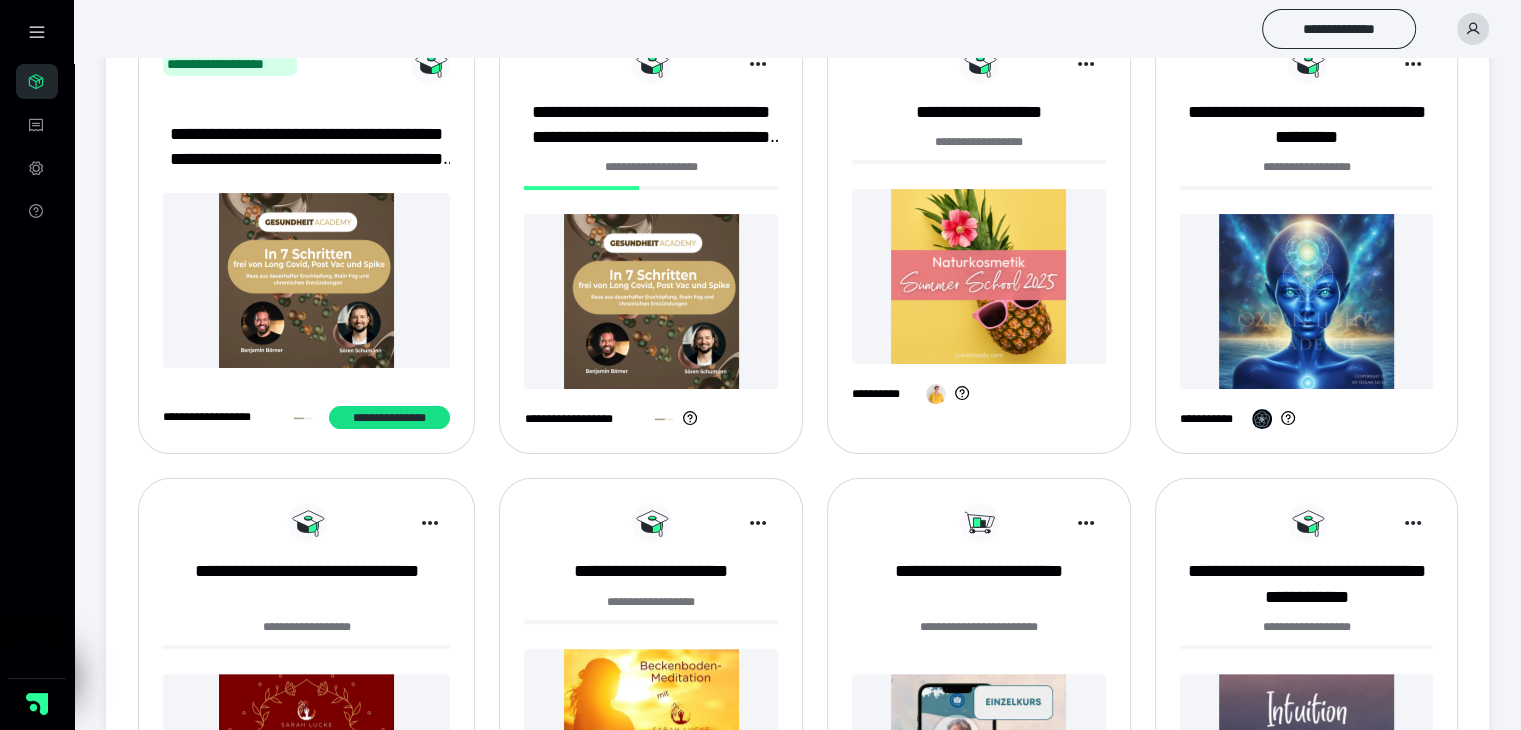 click at bounding box center (651, 301) 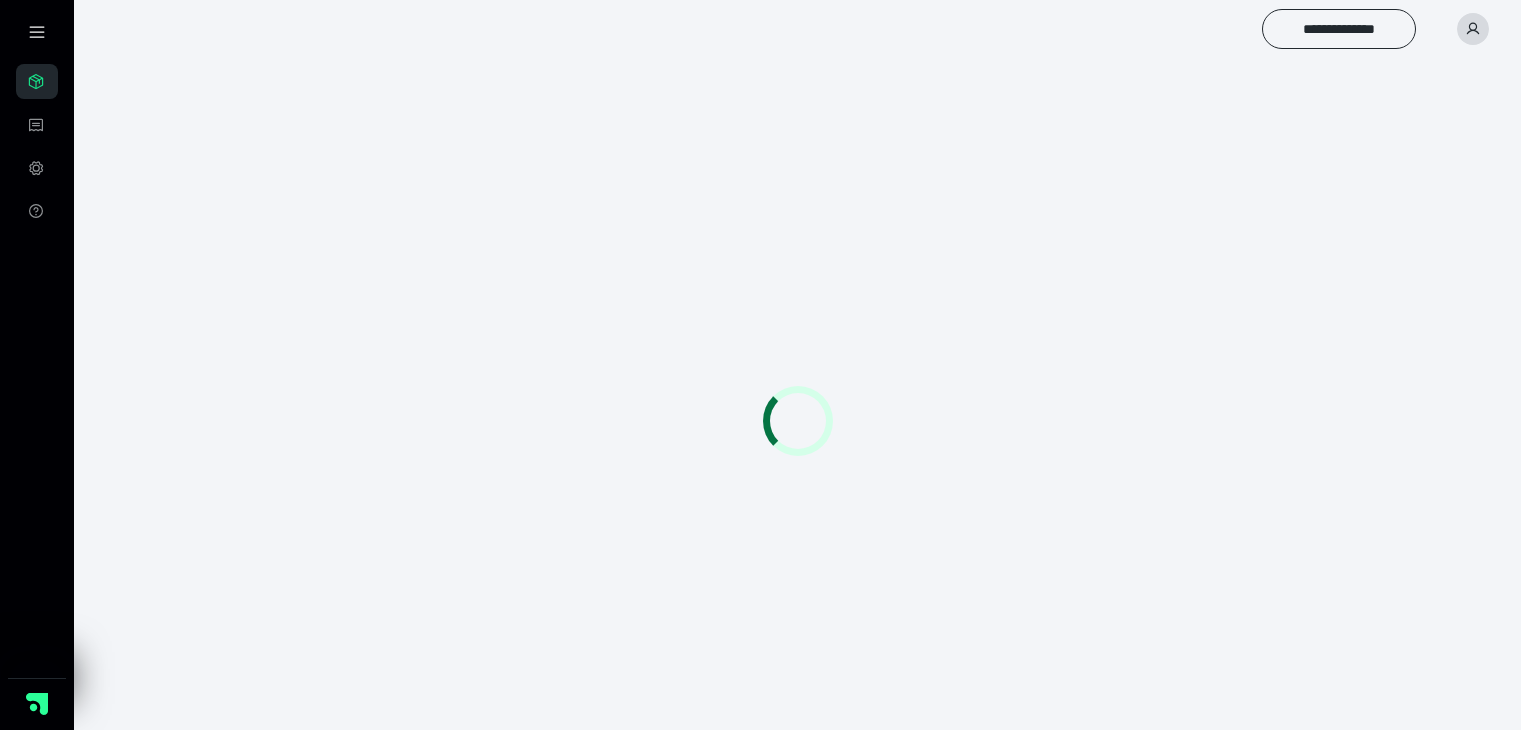 scroll, scrollTop: 0, scrollLeft: 0, axis: both 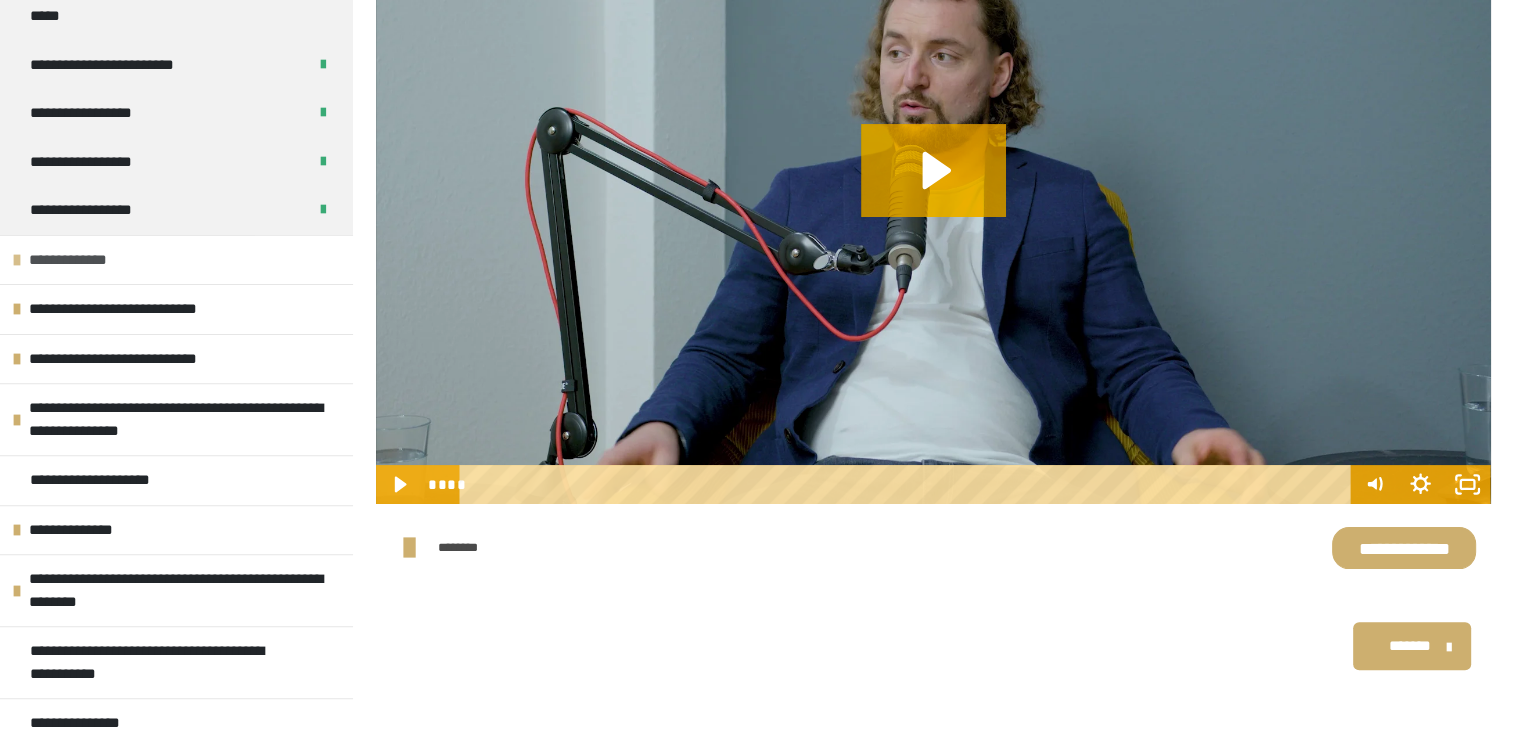 click at bounding box center (17, 260) 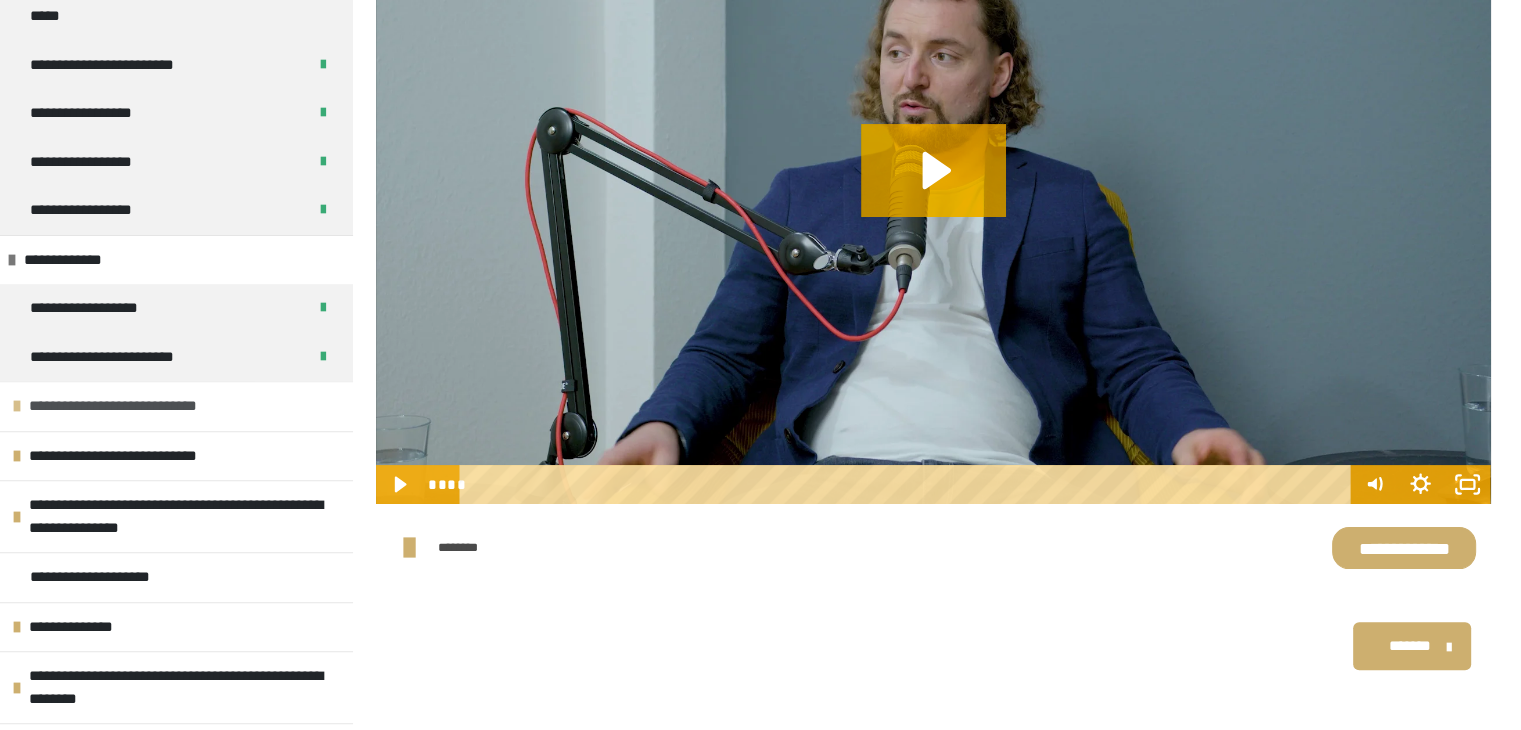 click at bounding box center (17, 406) 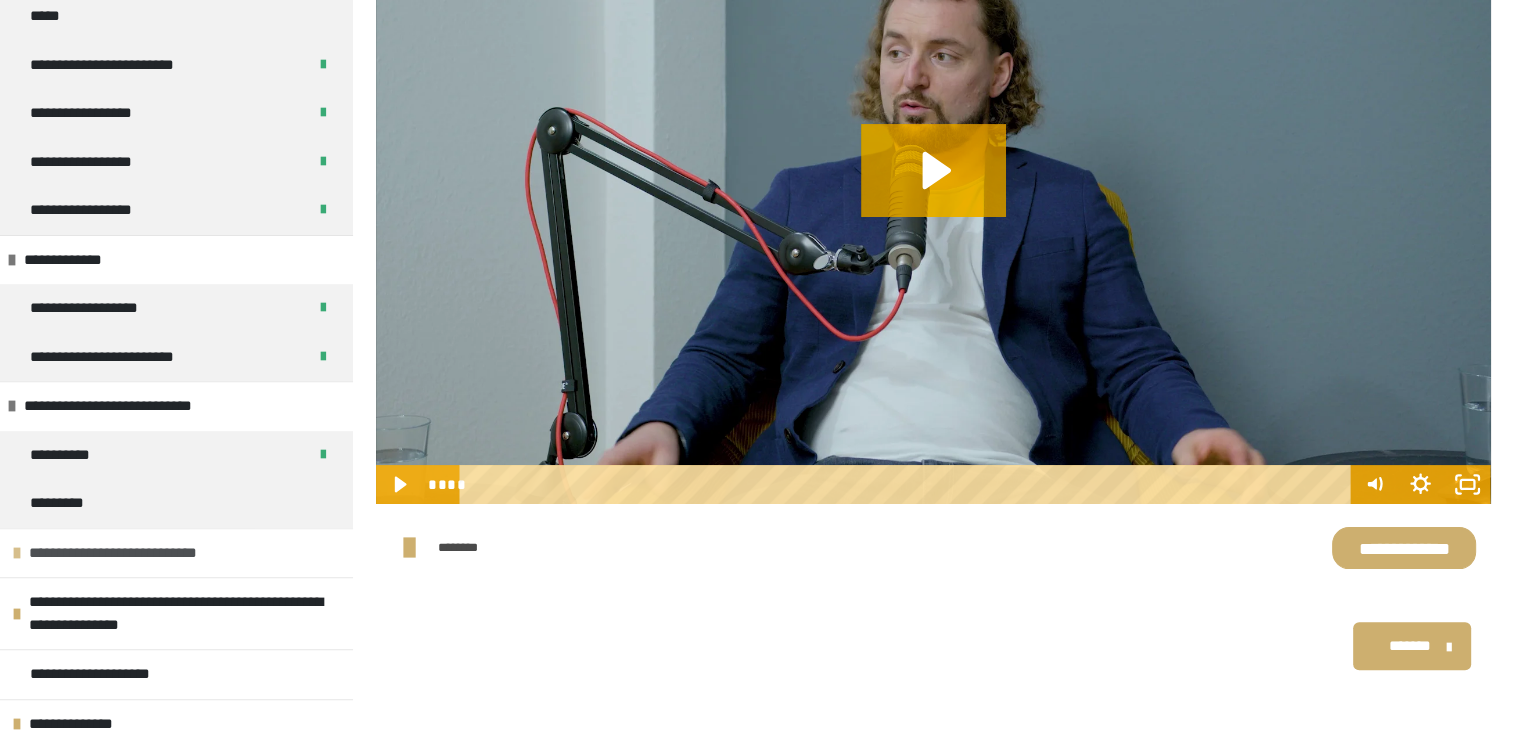 click at bounding box center (17, 553) 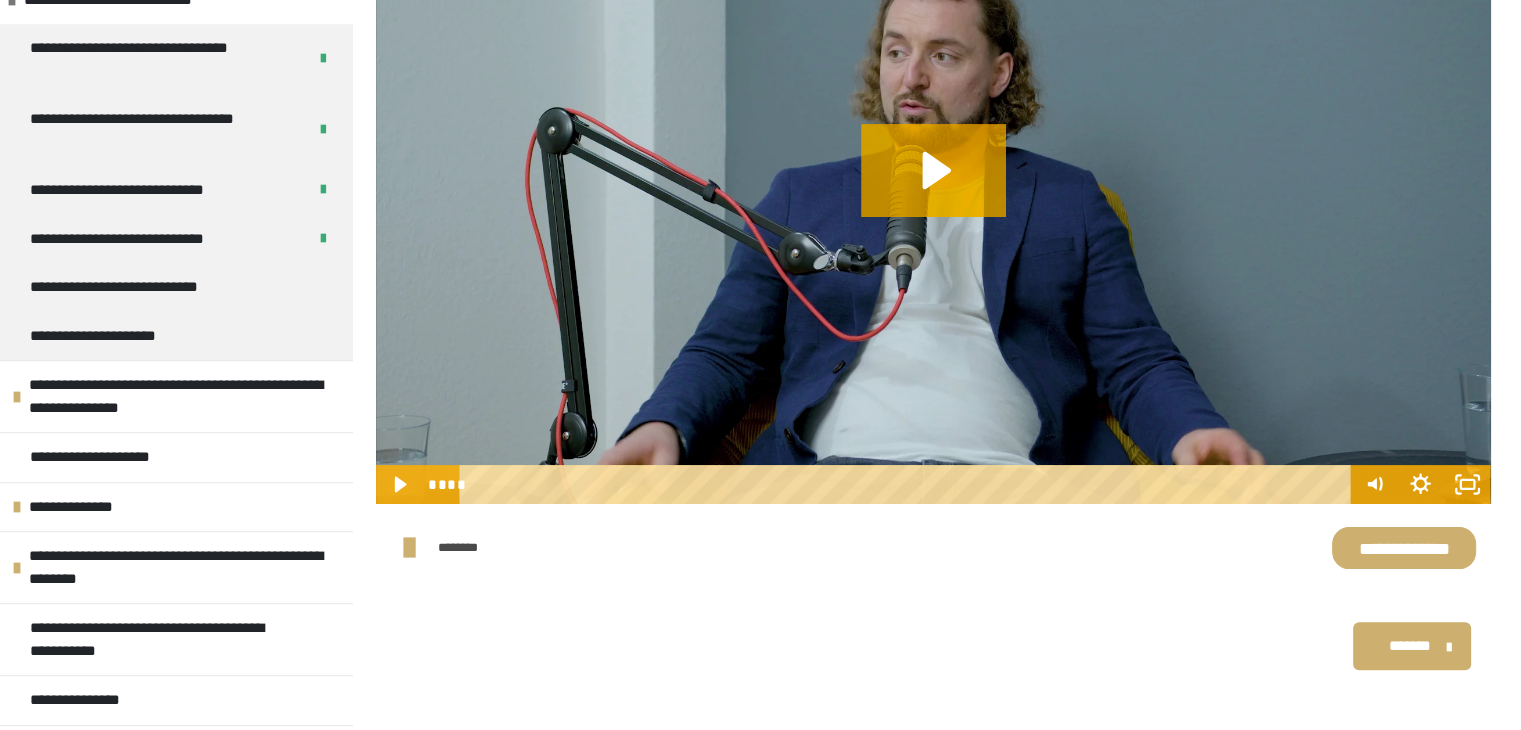 scroll, scrollTop: 1129, scrollLeft: 0, axis: vertical 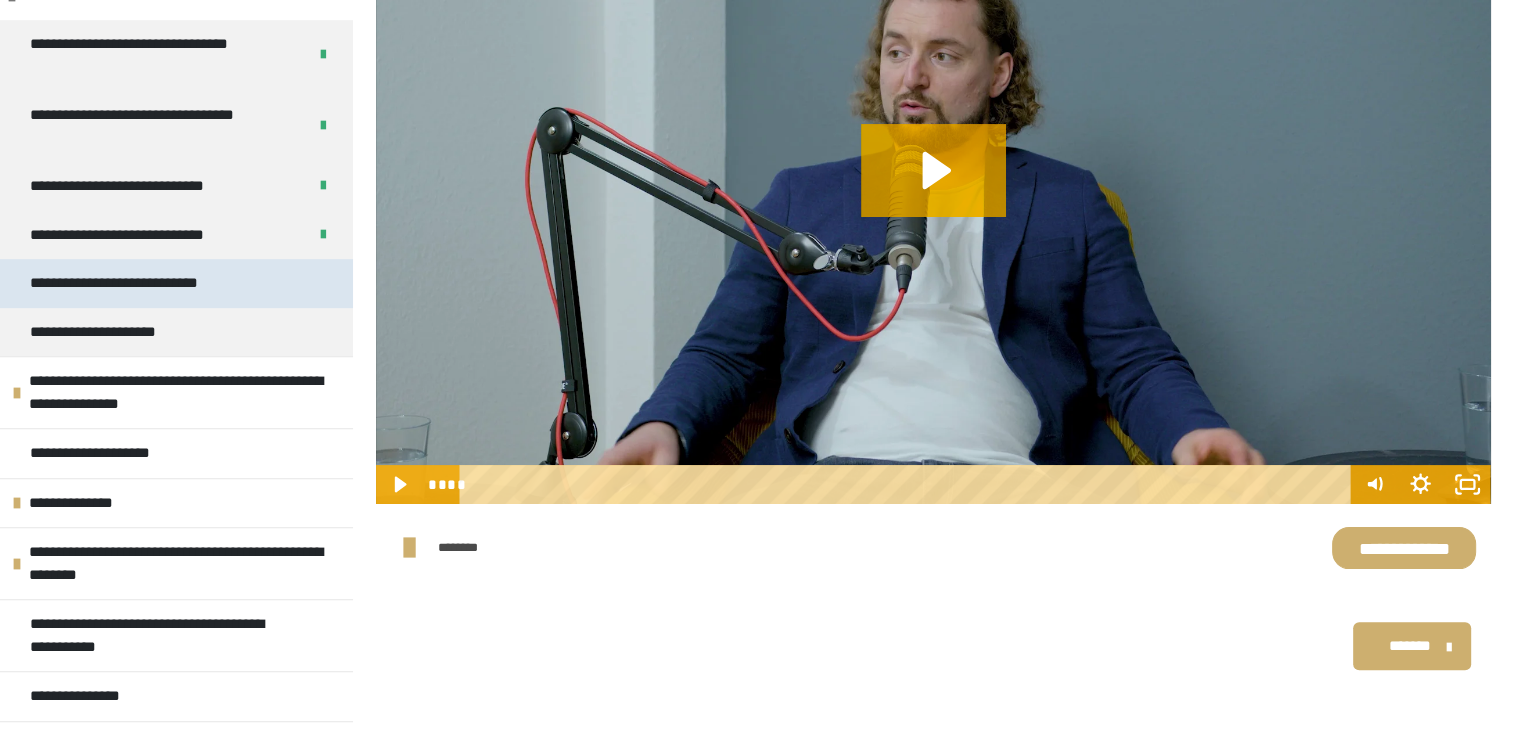 click on "**********" at bounding box center (141, 283) 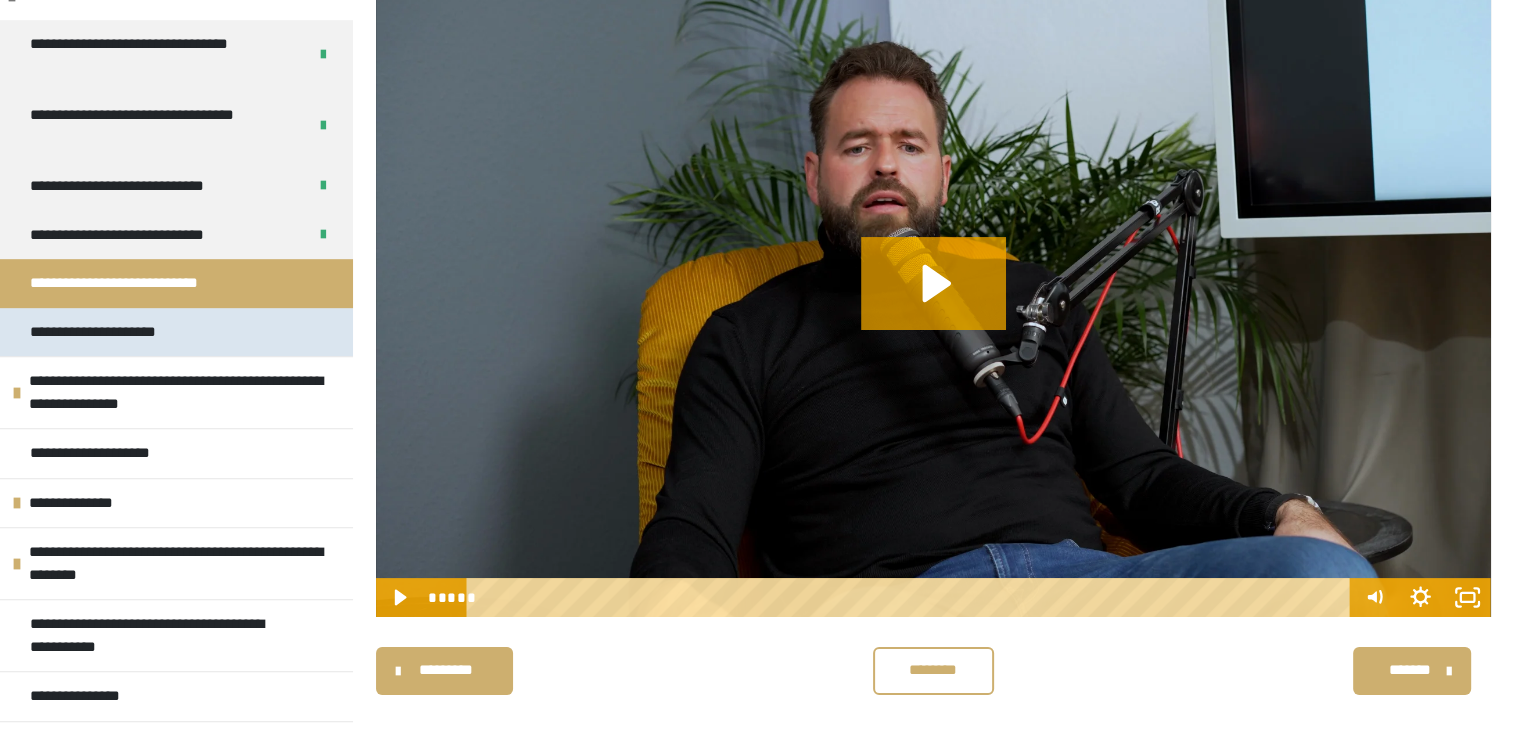 click on "**********" at bounding box center (114, 332) 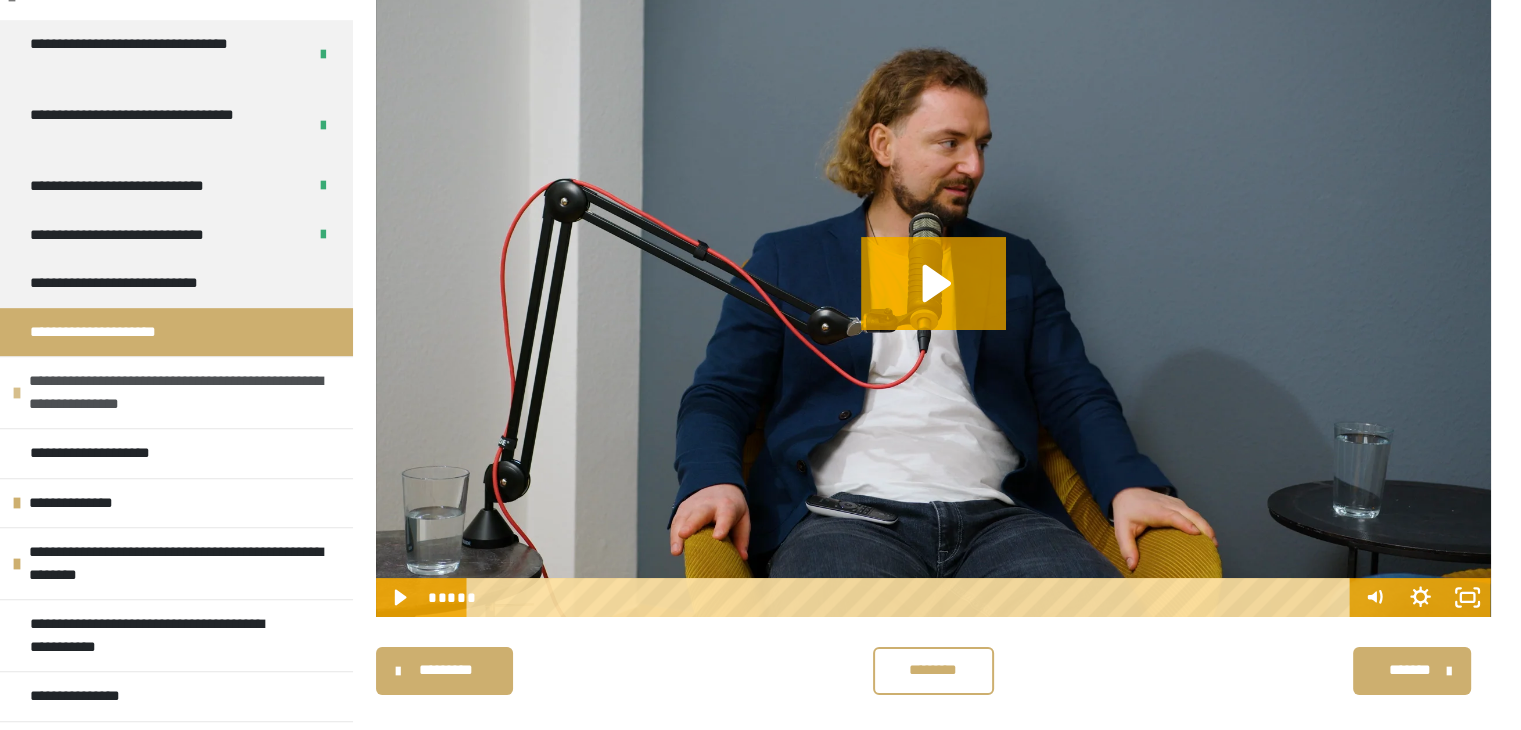 click on "**********" at bounding box center [178, 392] 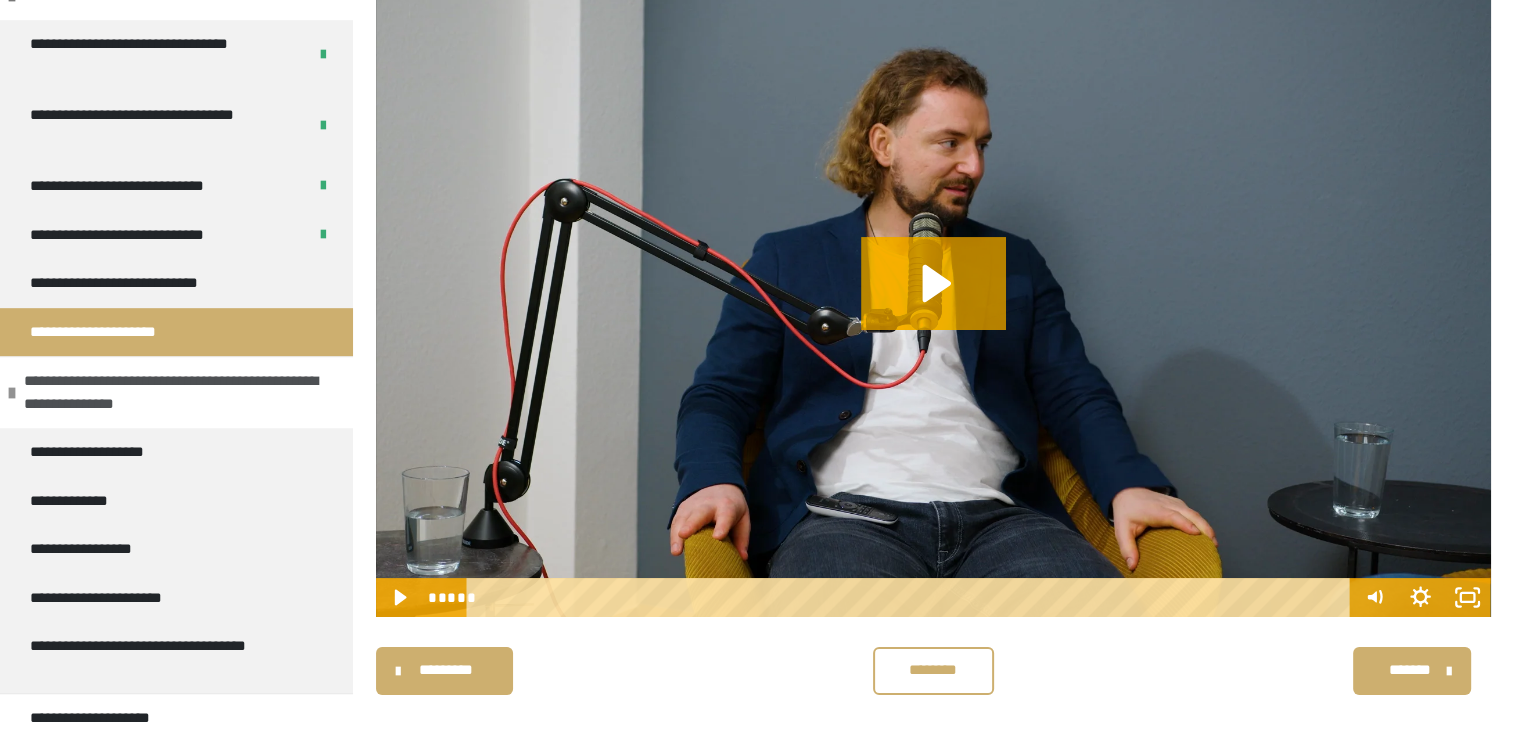 click on "**********" at bounding box center (173, 392) 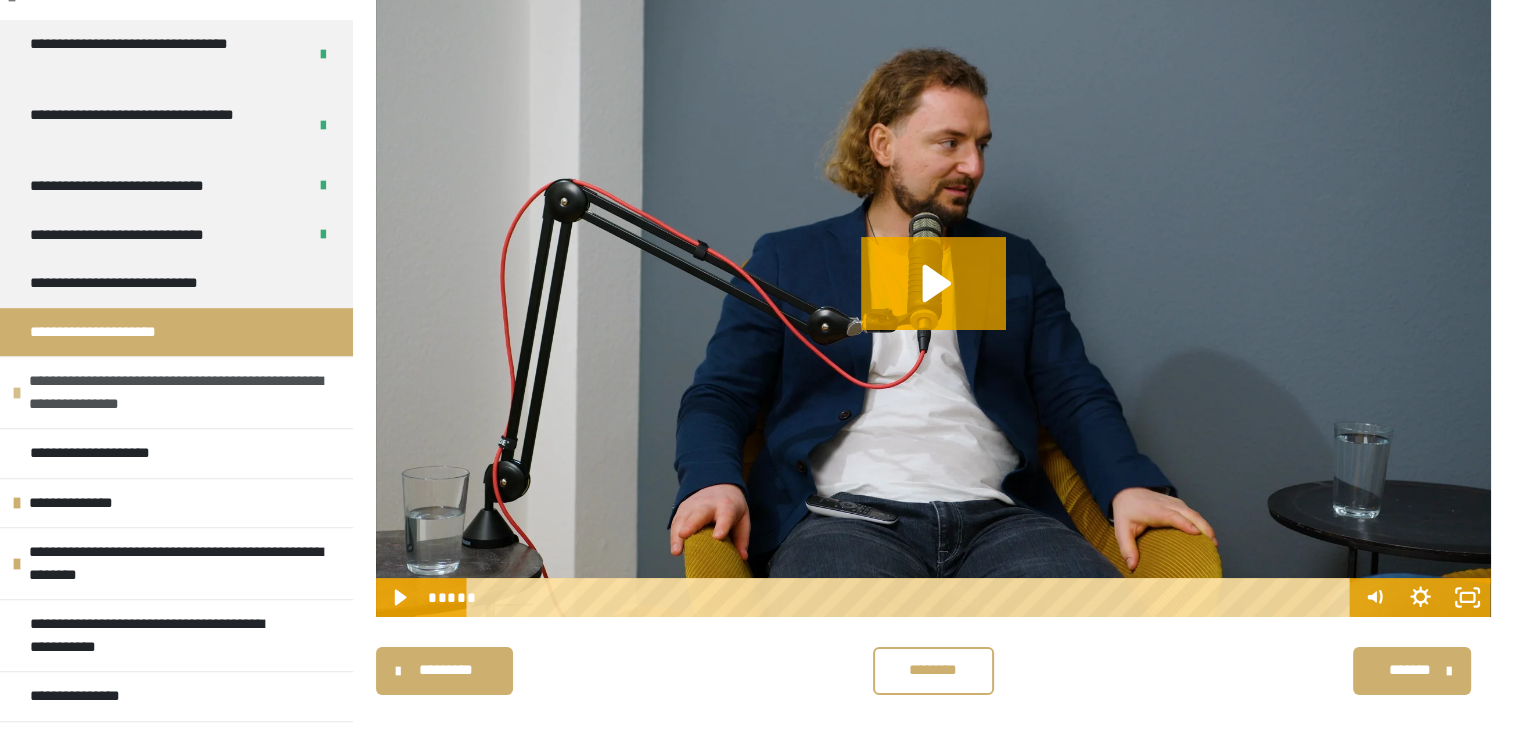 click on "**********" at bounding box center [178, 392] 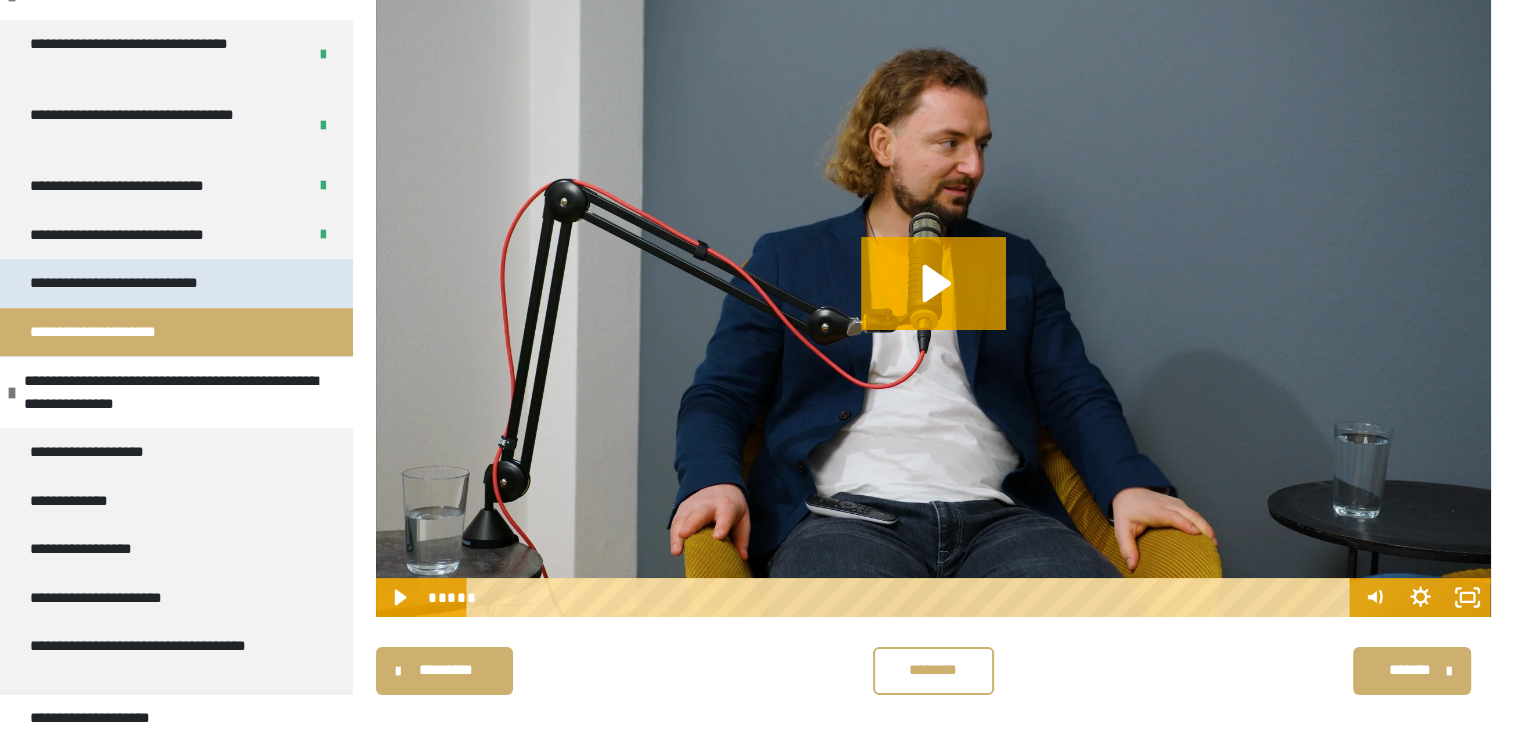click on "**********" at bounding box center (141, 283) 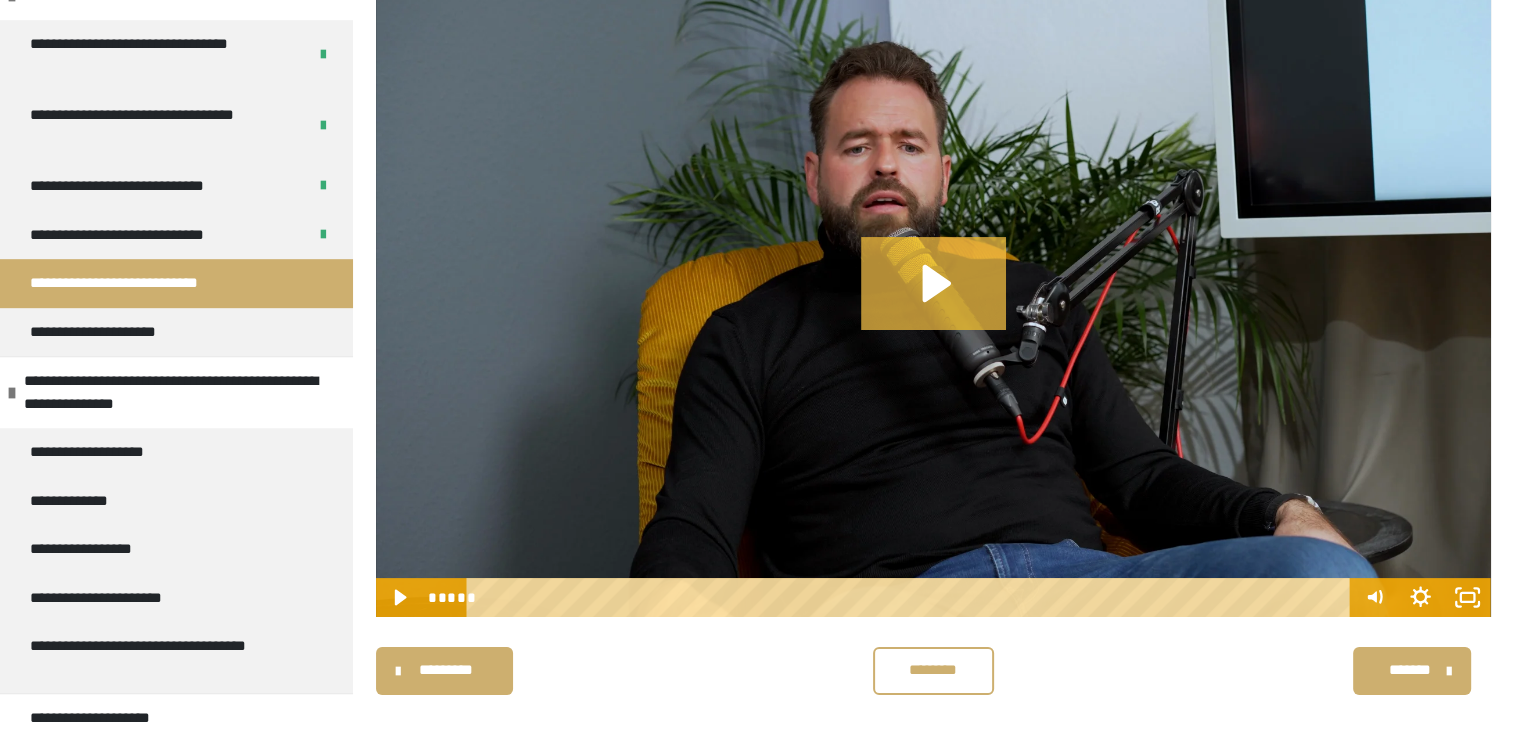 click 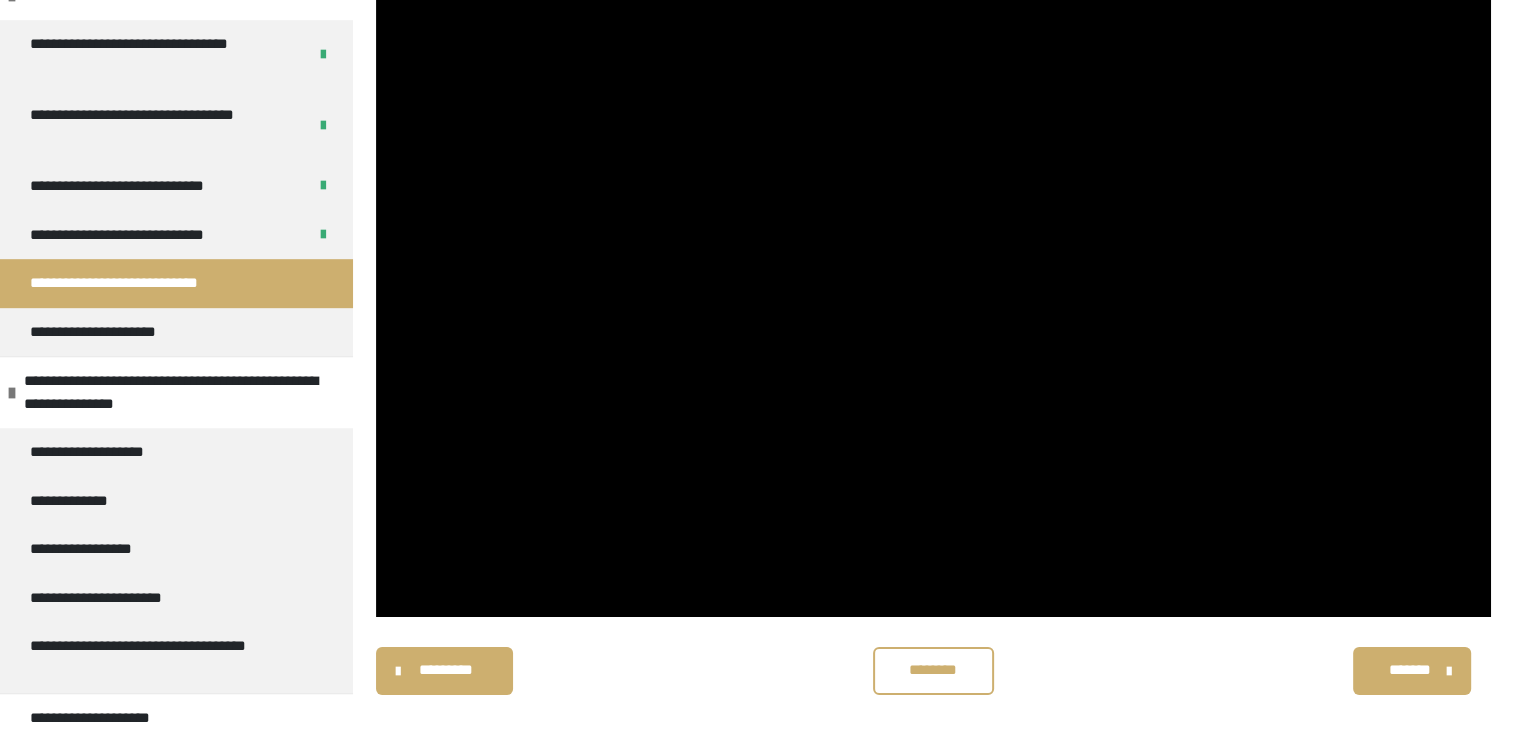 click on "********* ******** *******" at bounding box center [933, 671] 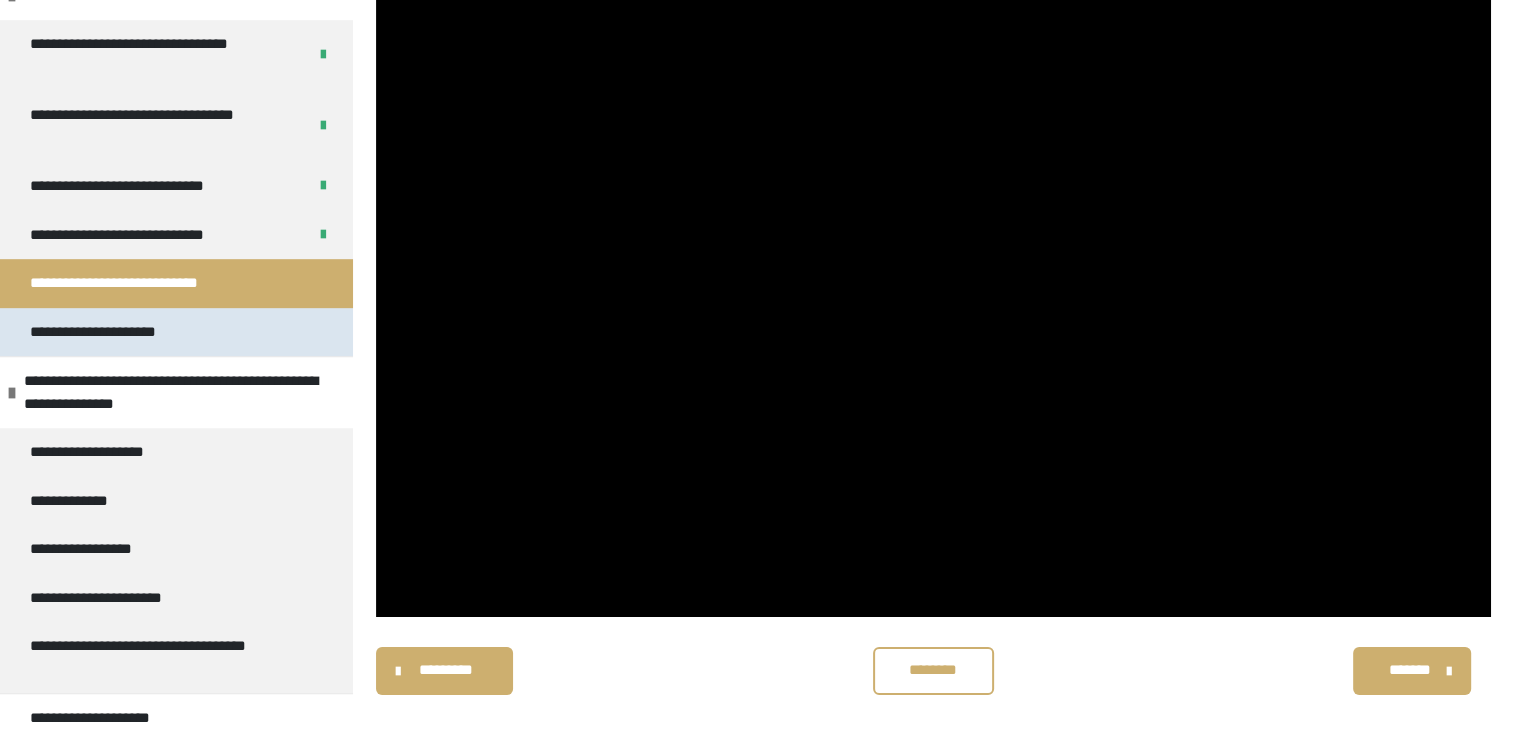 click on "**********" at bounding box center [114, 332] 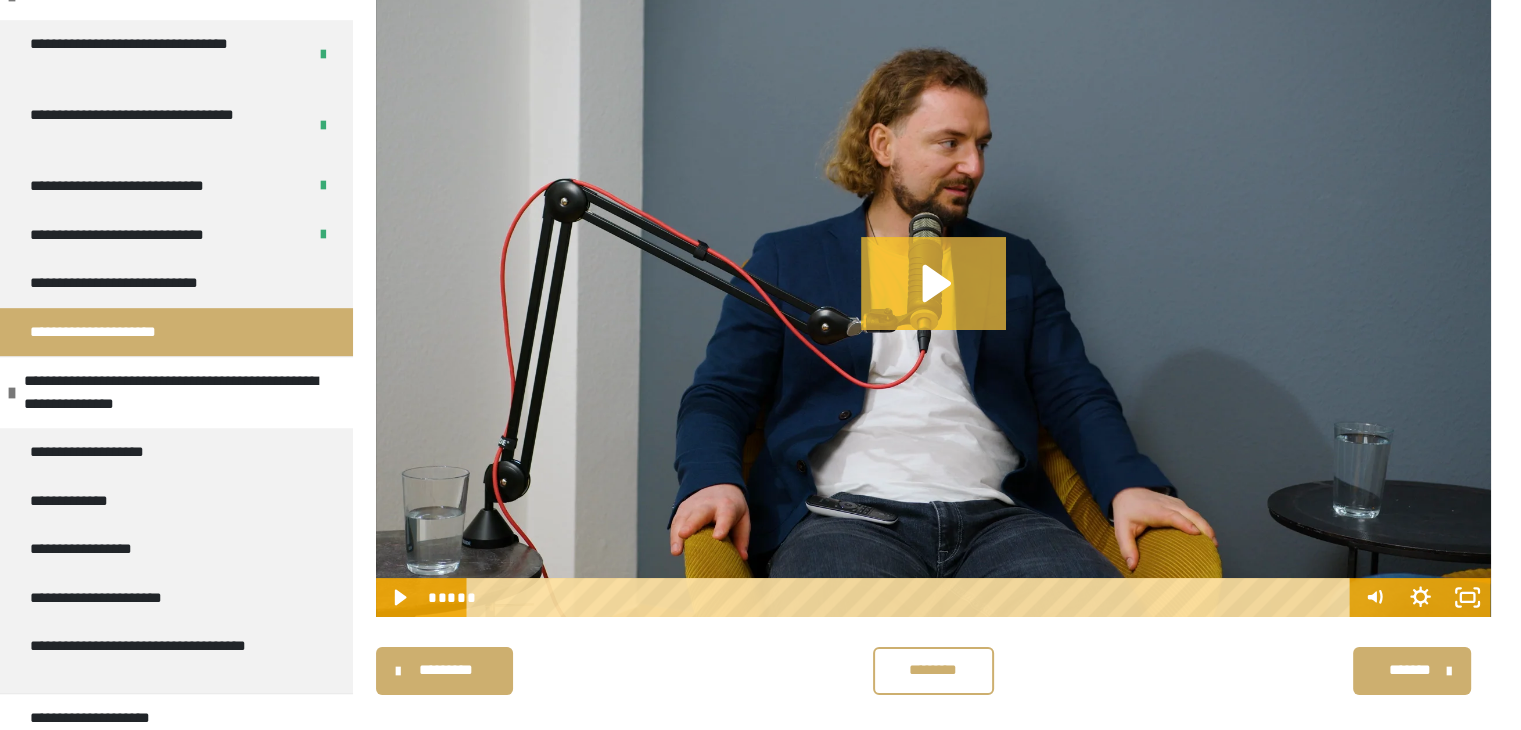 click 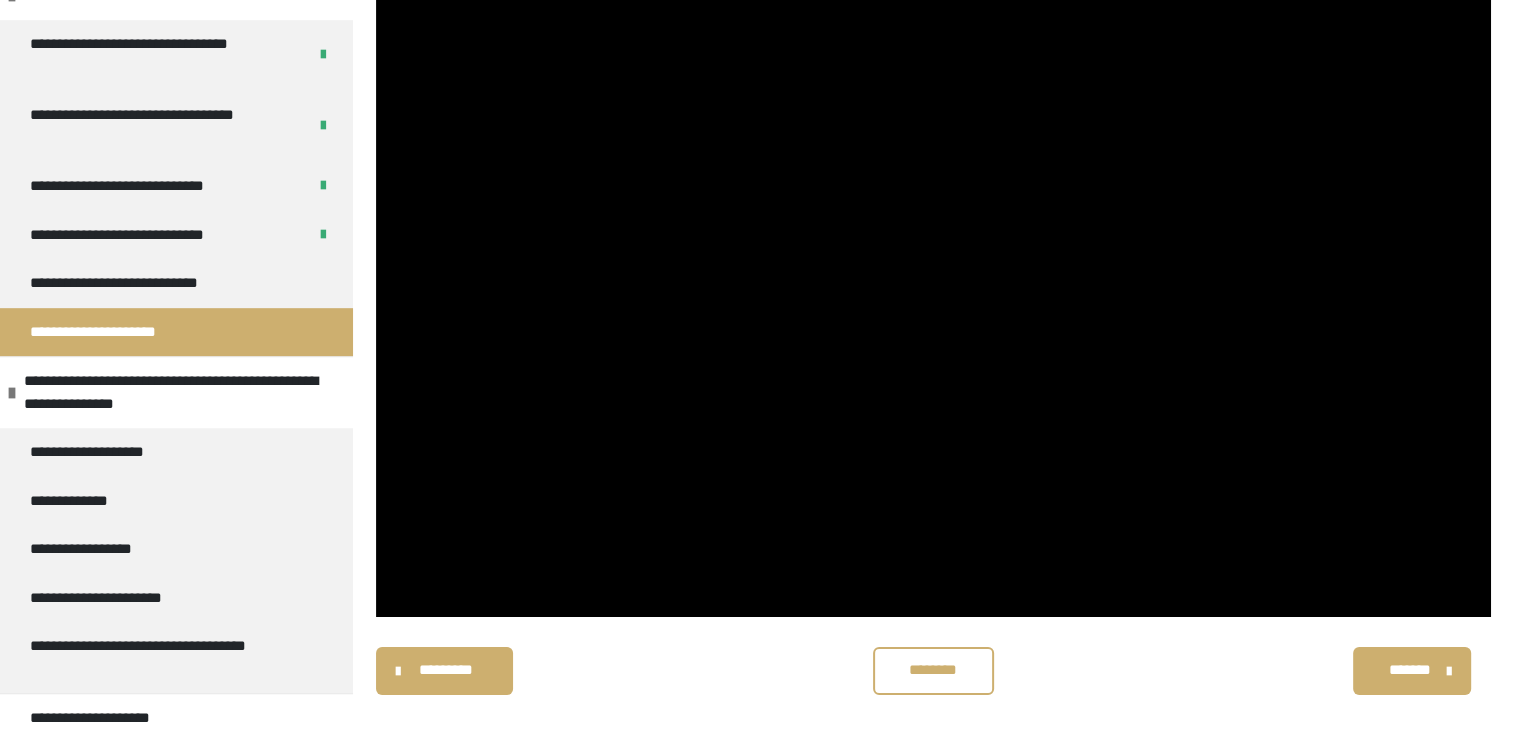 click at bounding box center [933, 303] 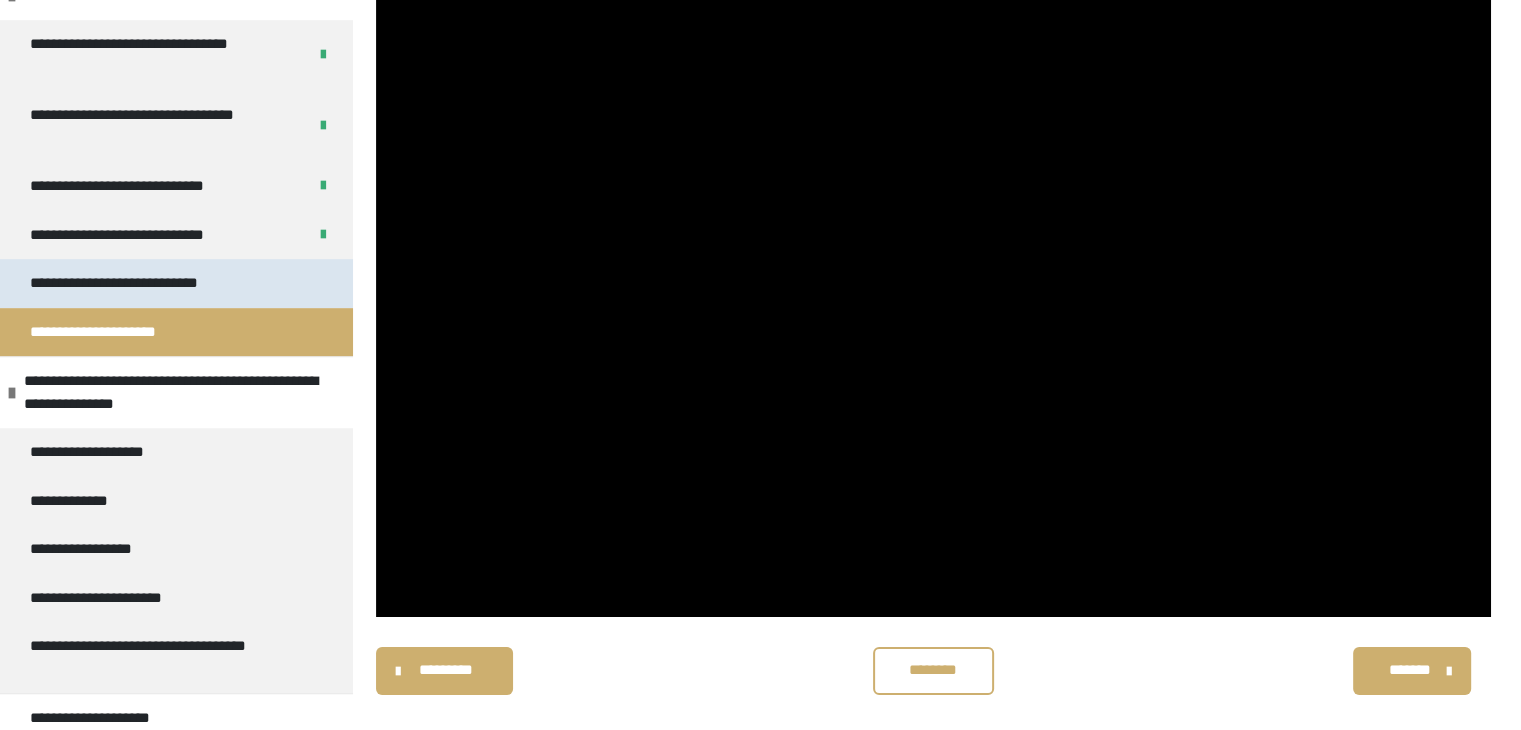 click on "**********" at bounding box center (141, 283) 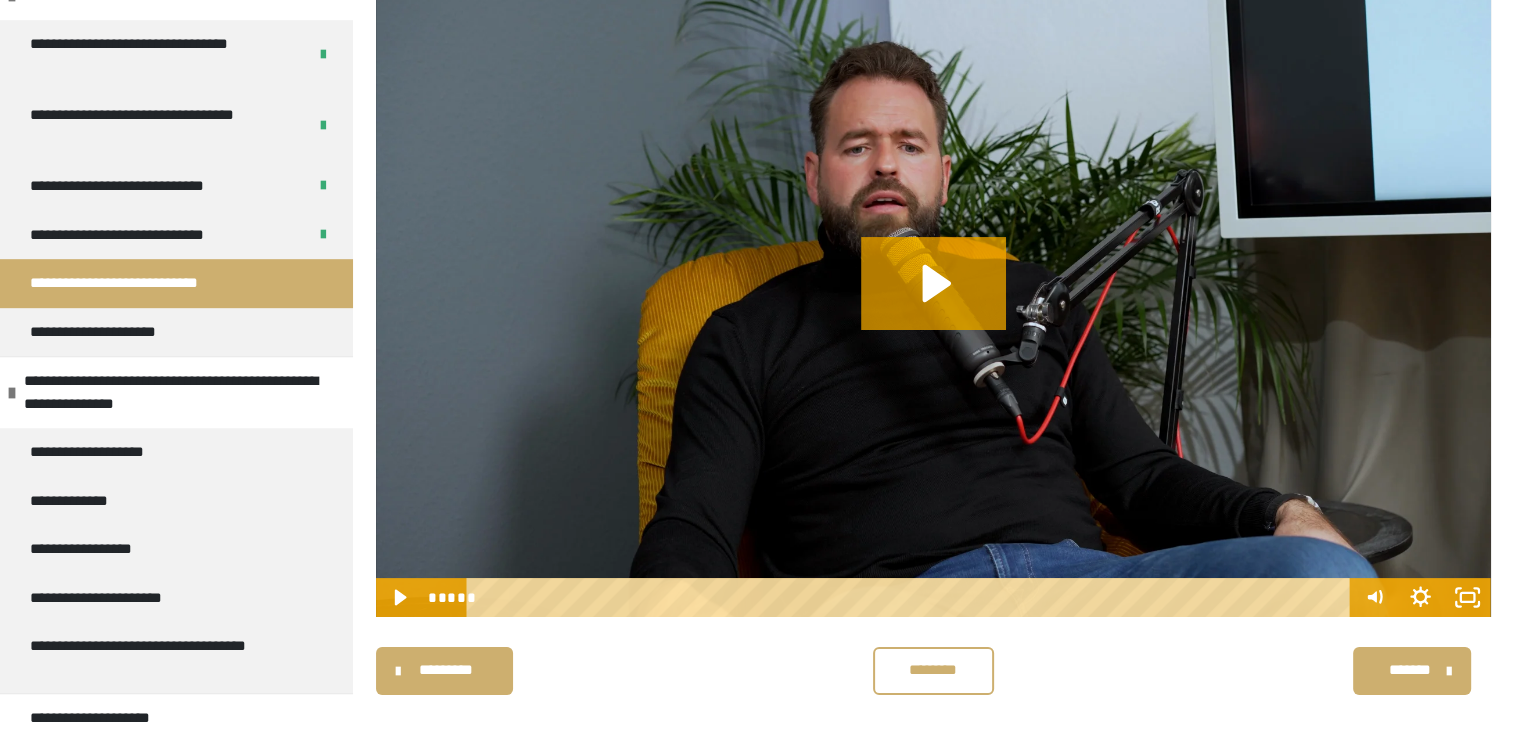 scroll, scrollTop: 196, scrollLeft: 0, axis: vertical 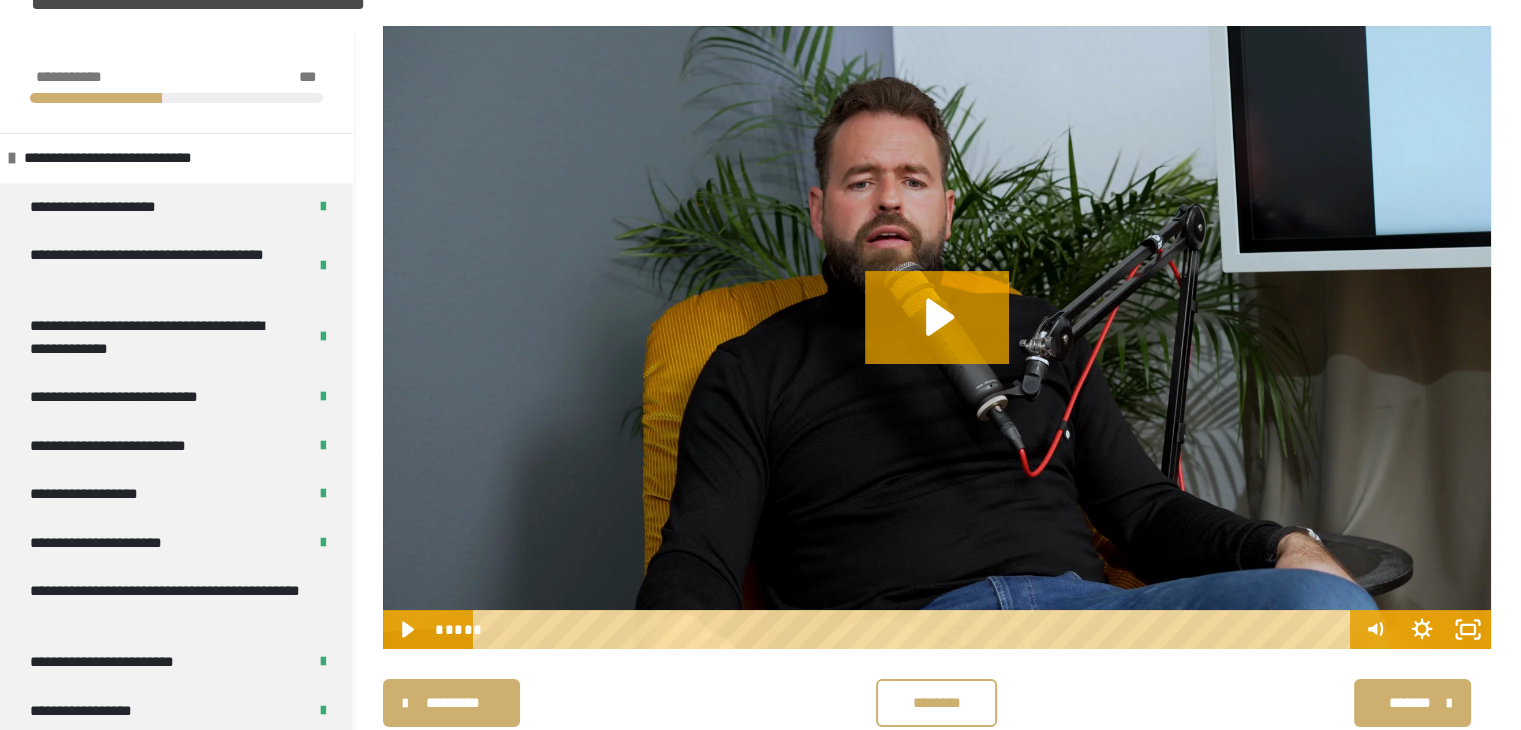 click on "********" at bounding box center (936, 703) 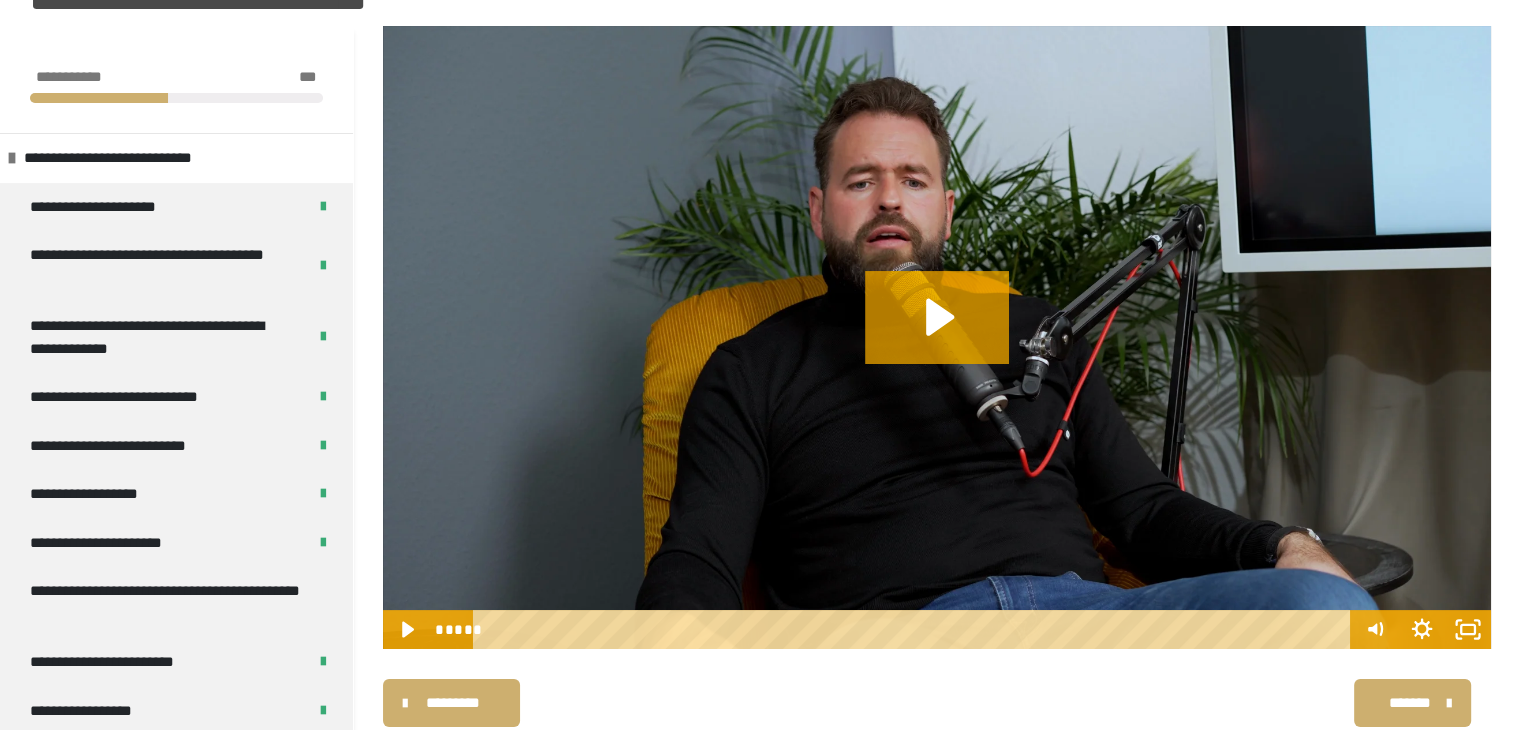 scroll, scrollTop: 259, scrollLeft: 0, axis: vertical 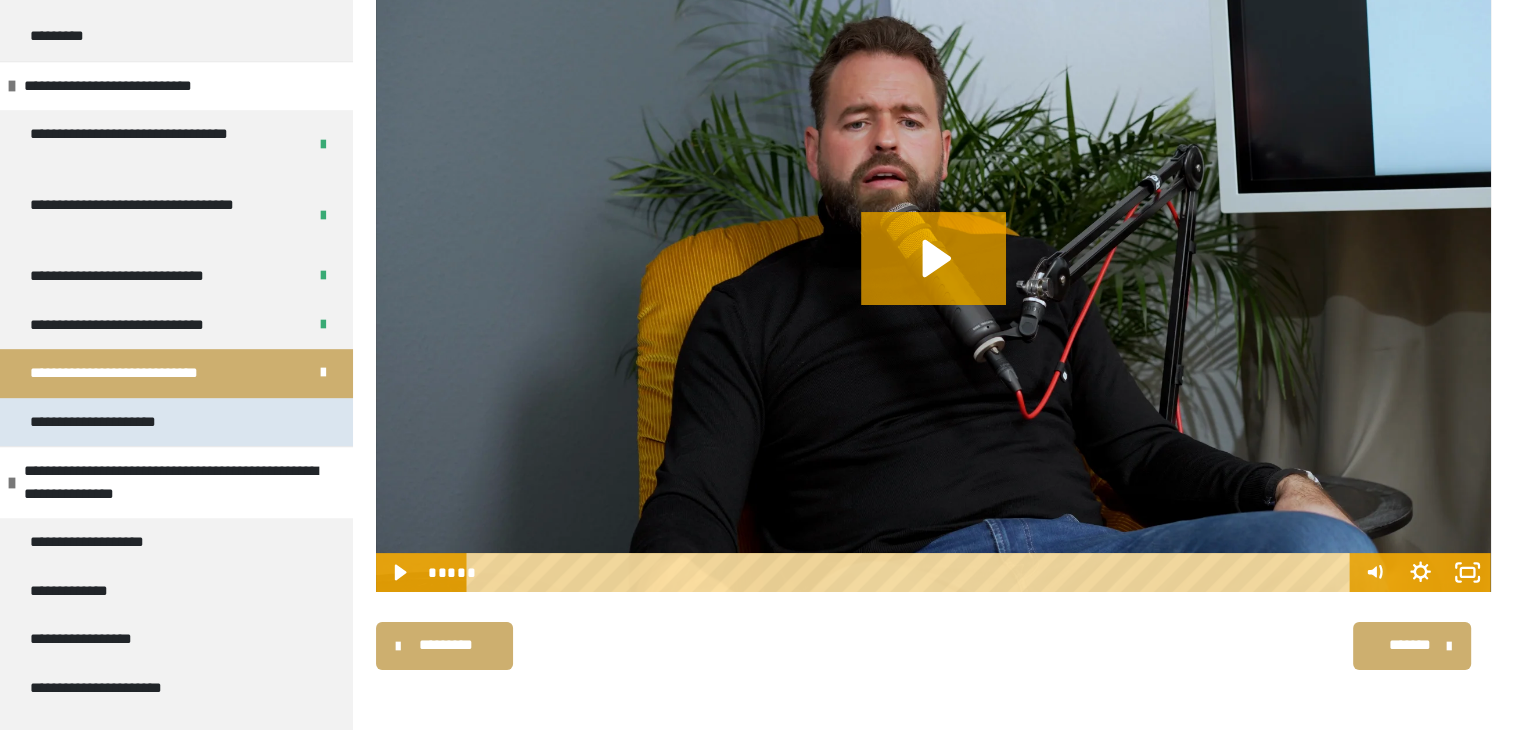 click on "**********" at bounding box center [114, 422] 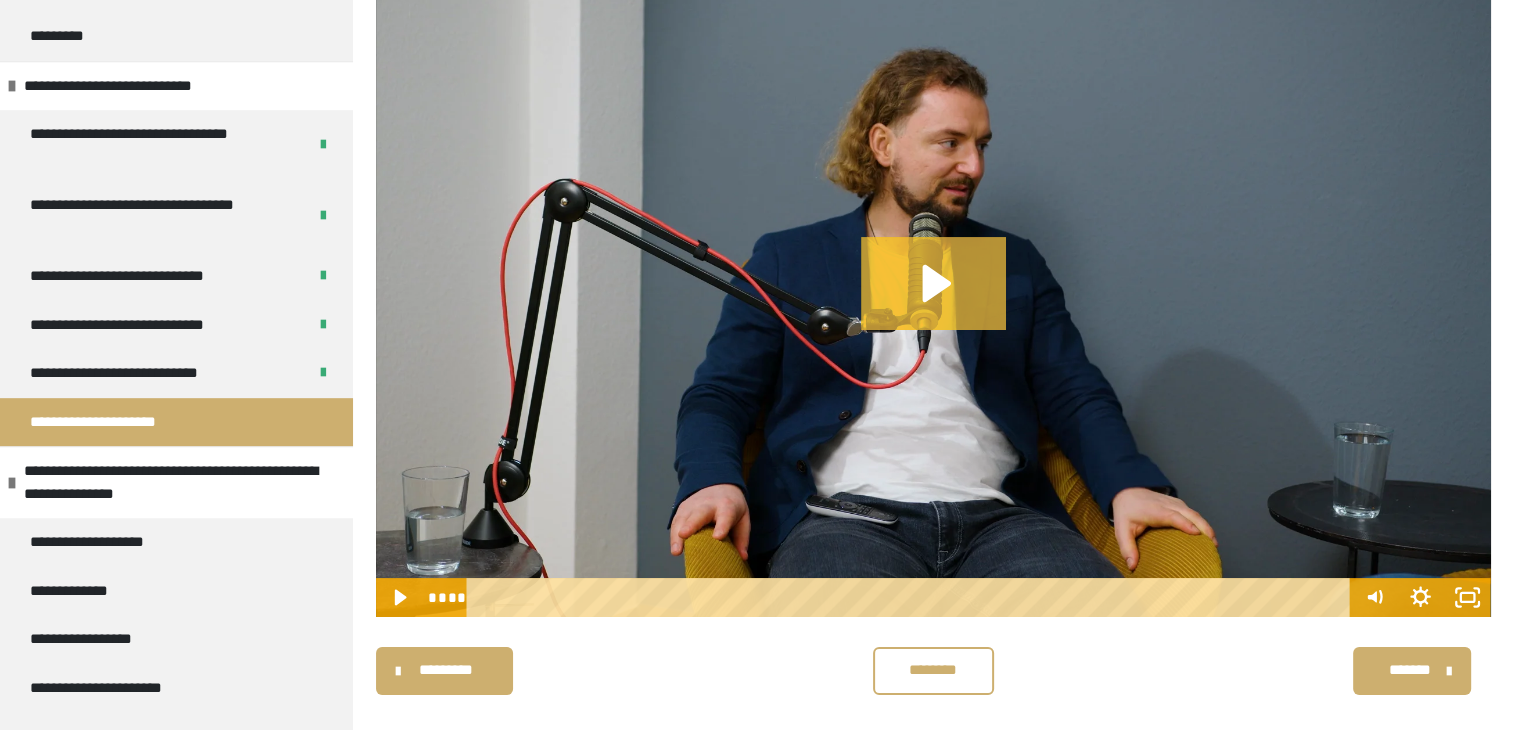 click 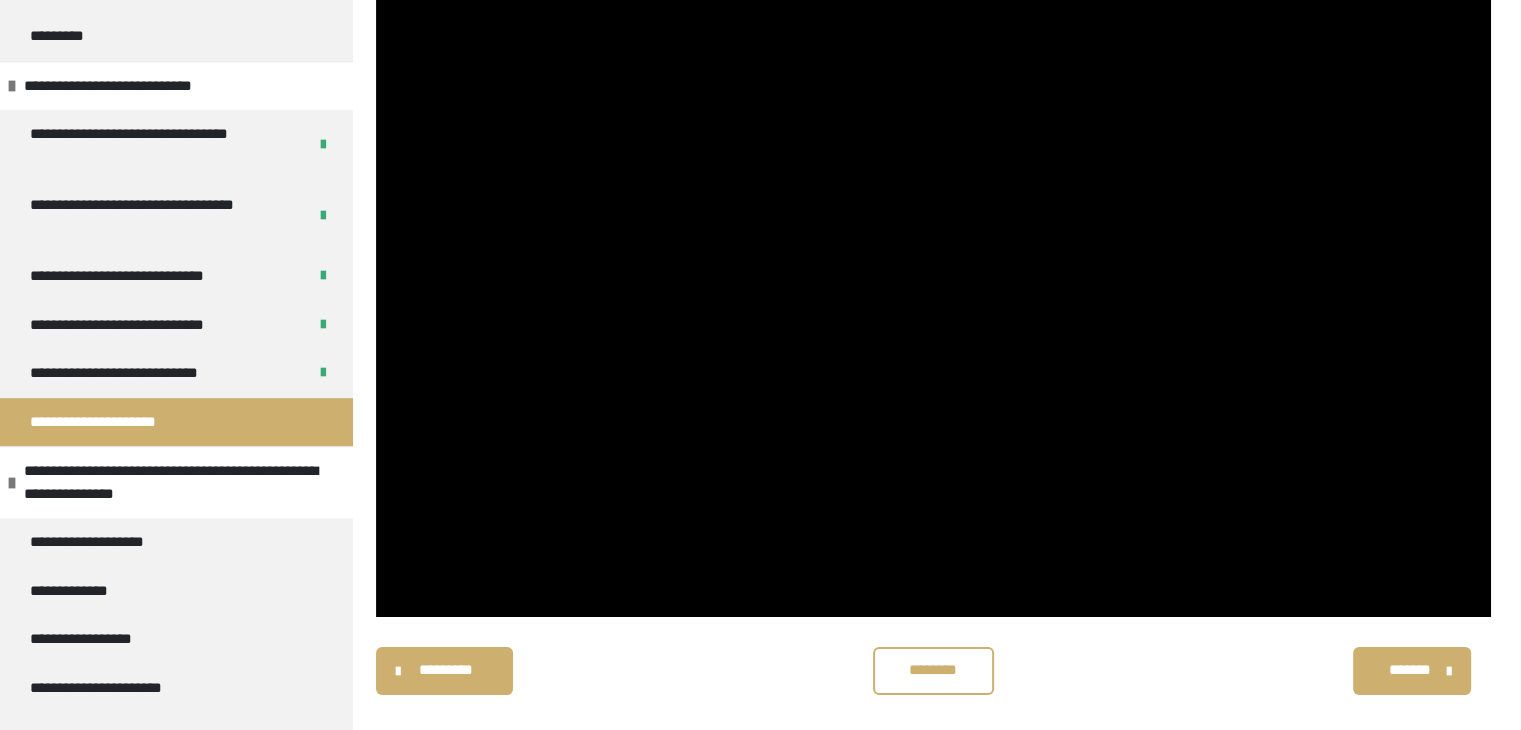 click on "********" at bounding box center (933, 670) 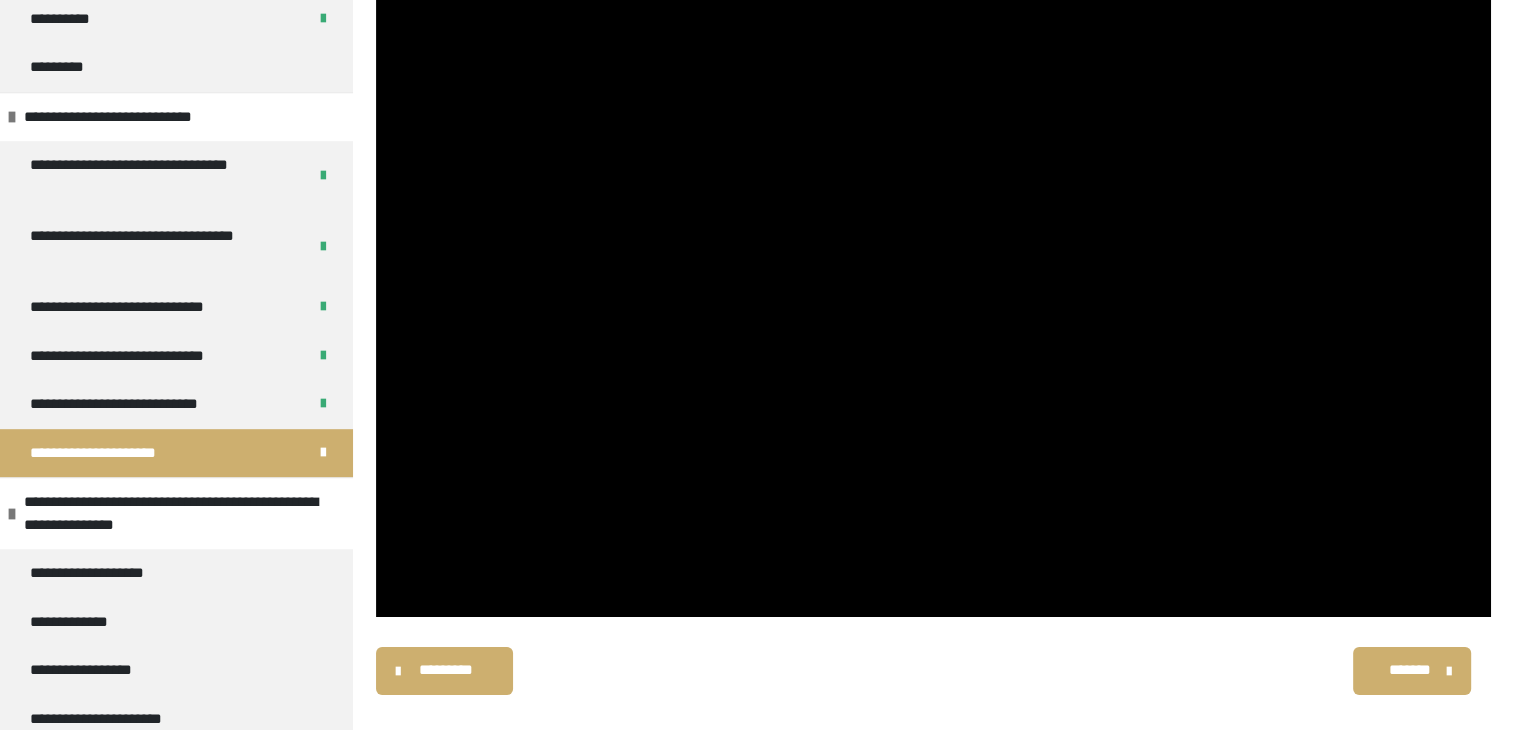 scroll, scrollTop: 1287, scrollLeft: 0, axis: vertical 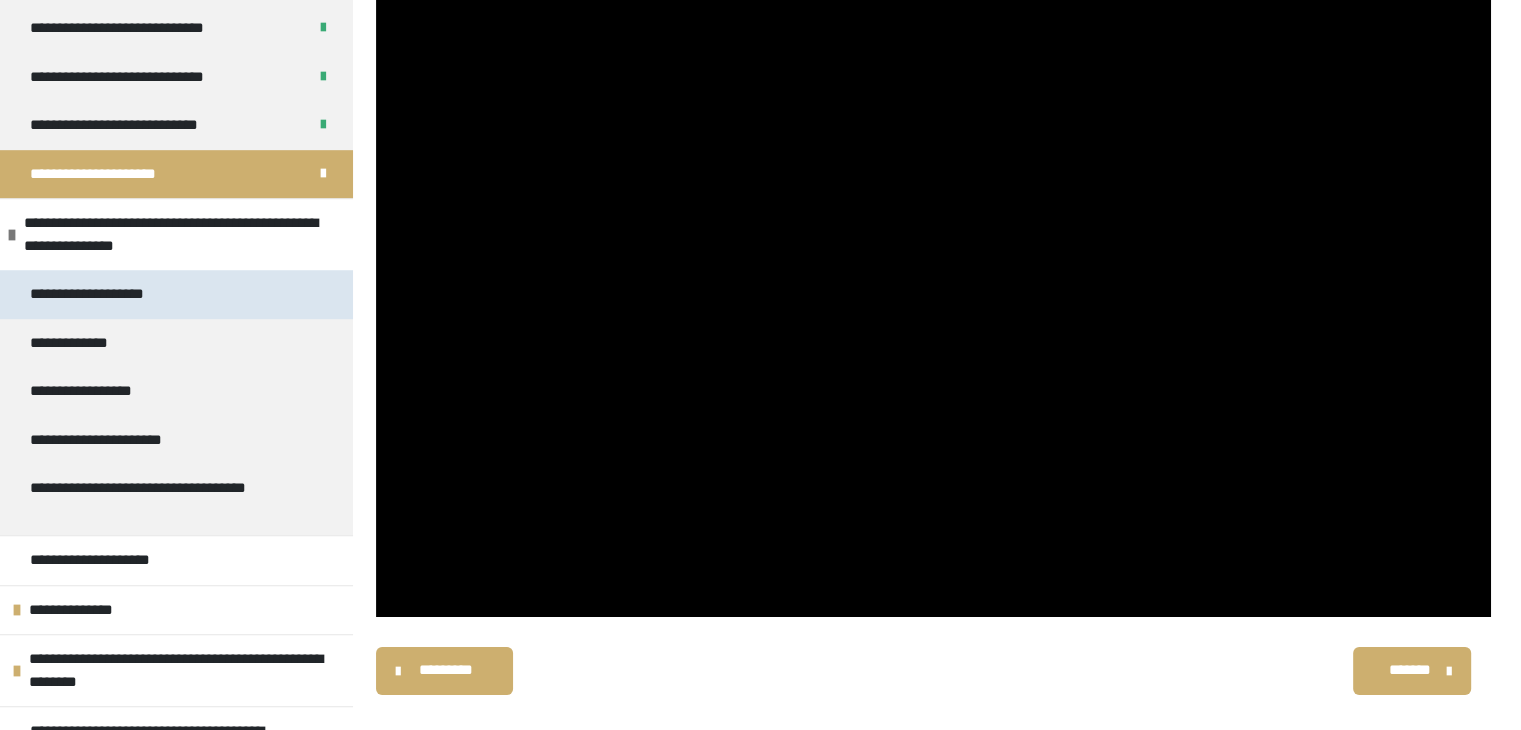 click on "**********" at bounding box center [105, 294] 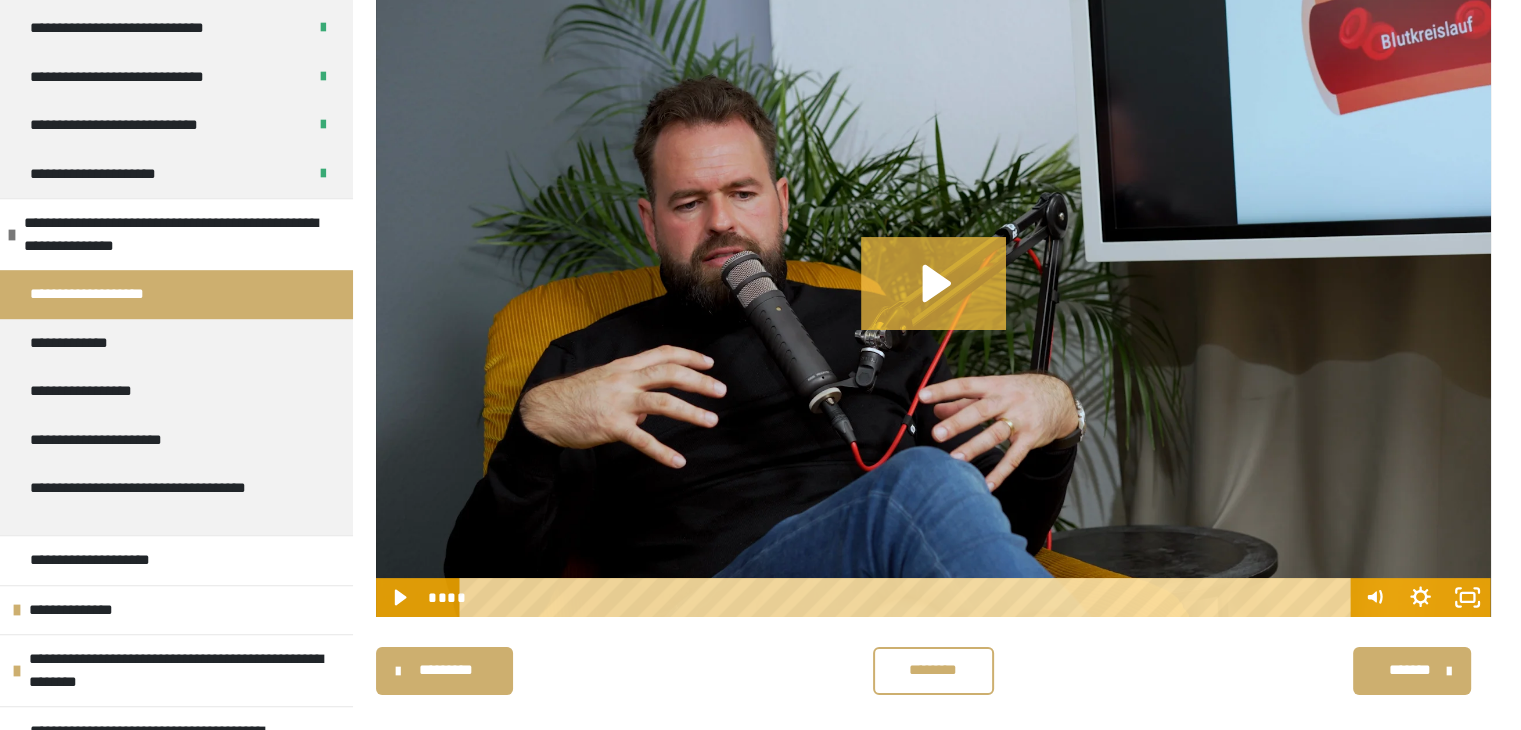 click 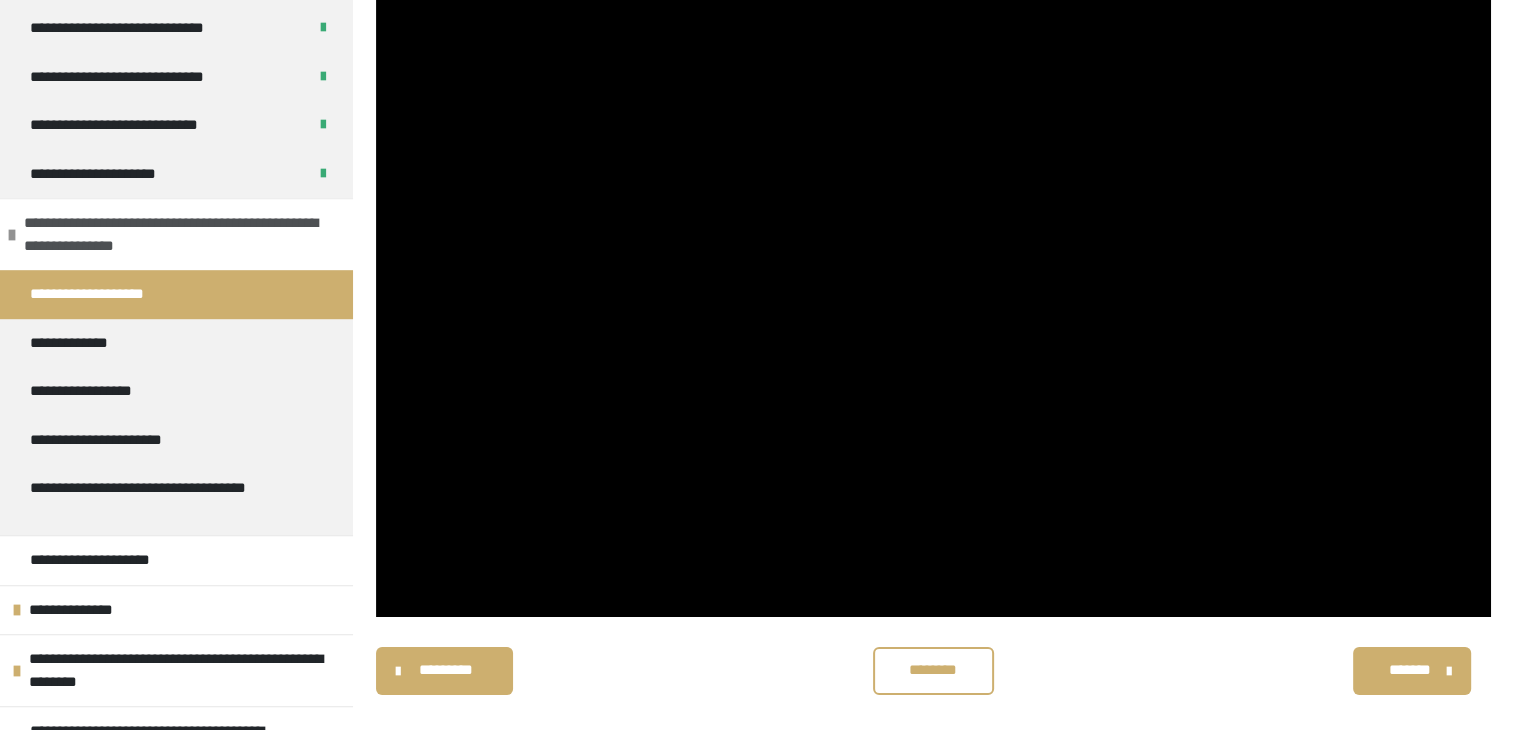 click on "**********" at bounding box center [173, 234] 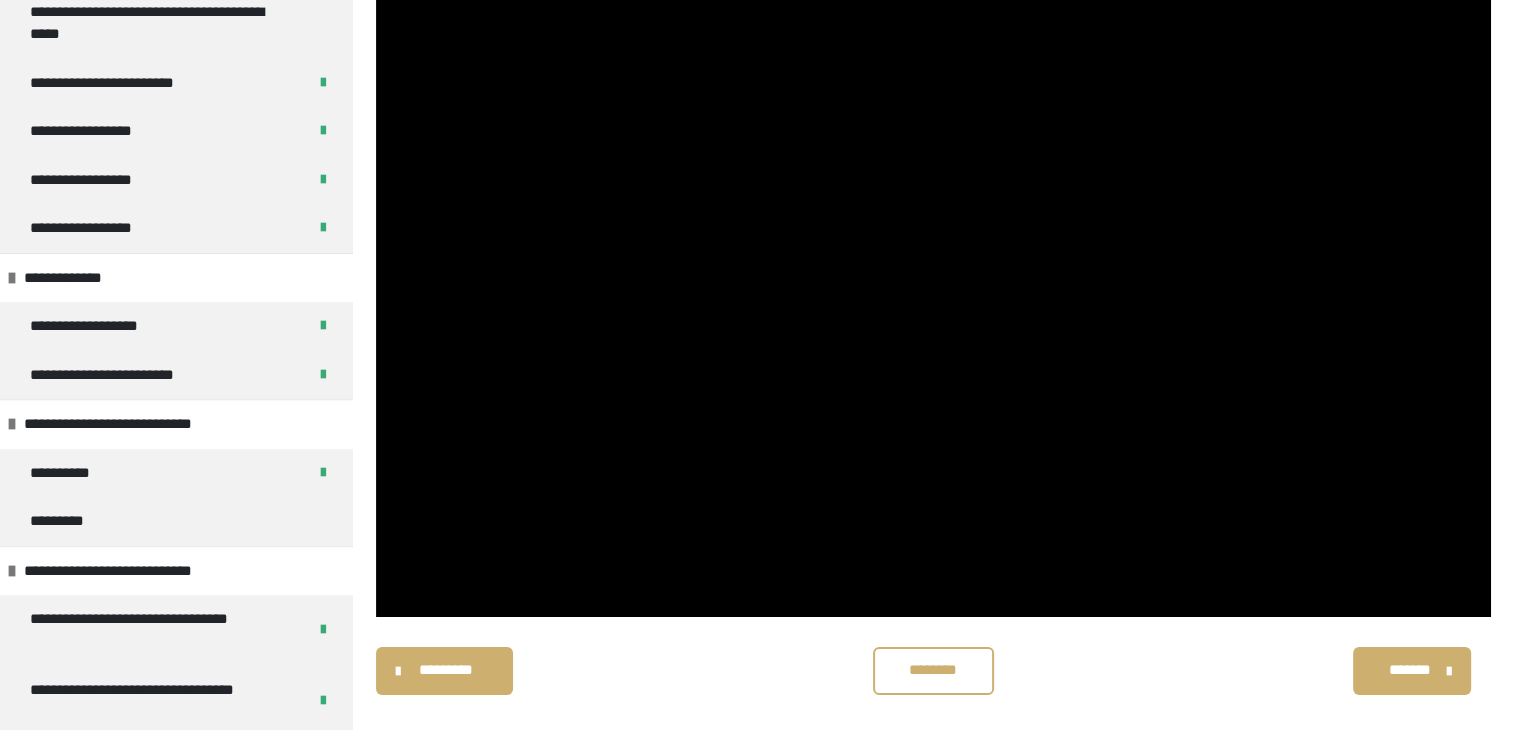 scroll, scrollTop: 511, scrollLeft: 0, axis: vertical 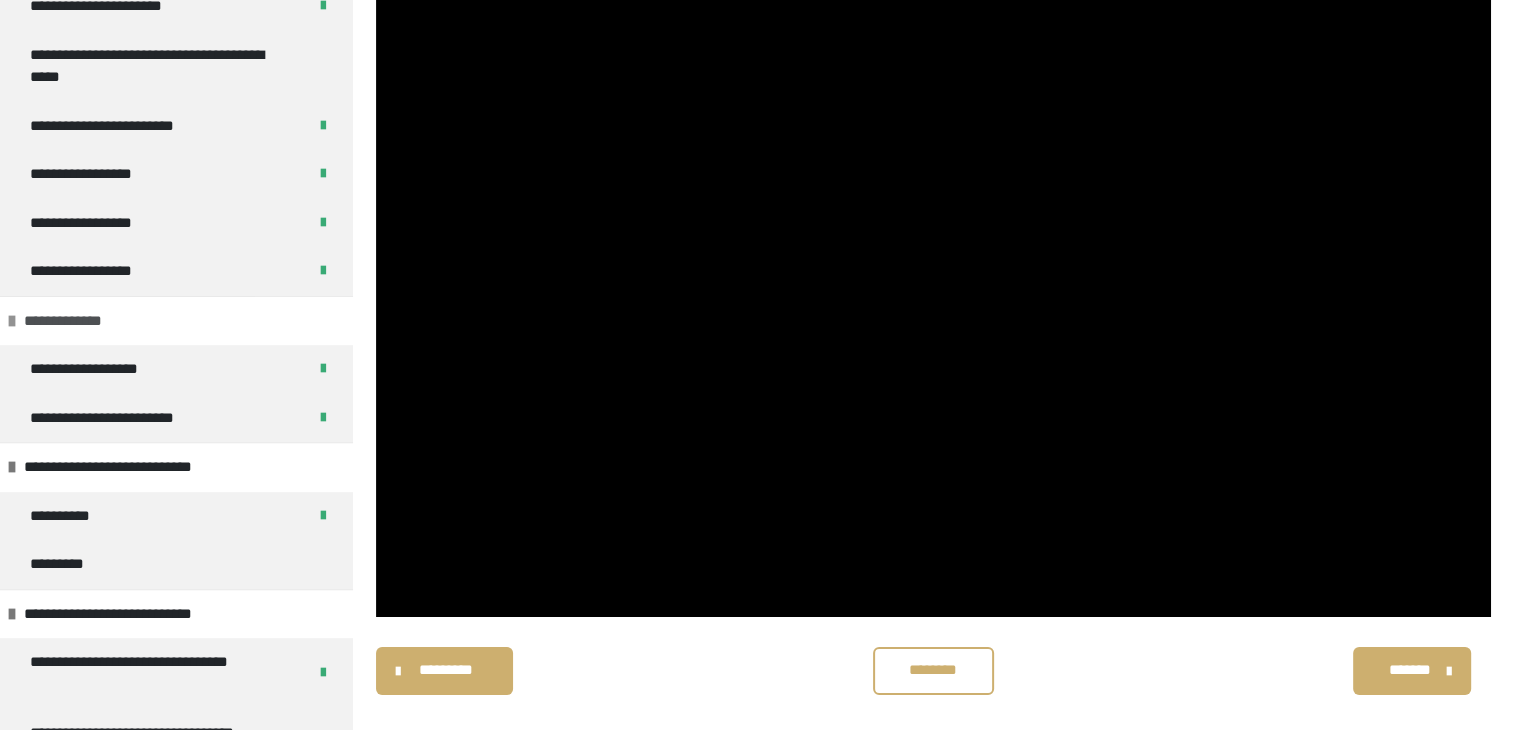 click at bounding box center (12, 321) 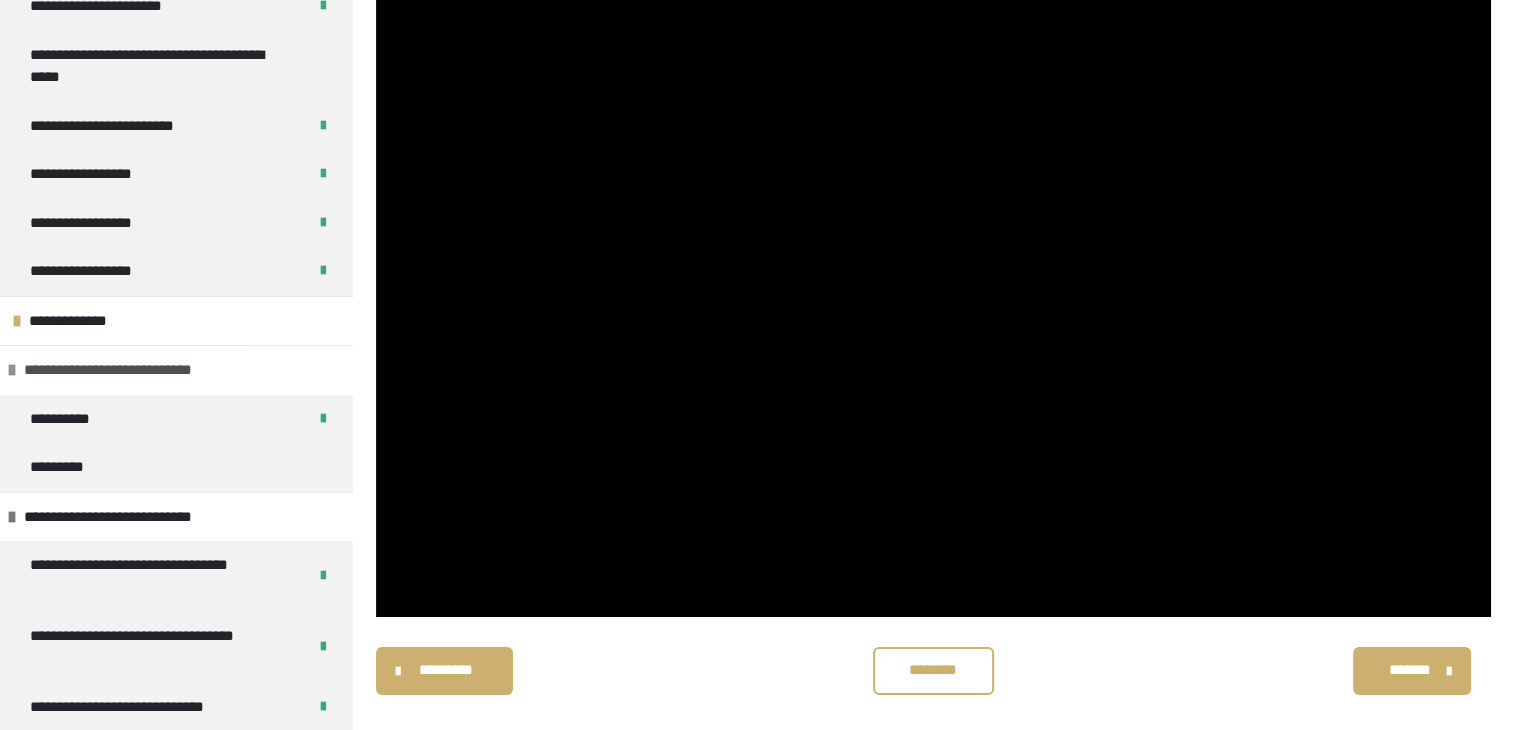 click at bounding box center [12, 370] 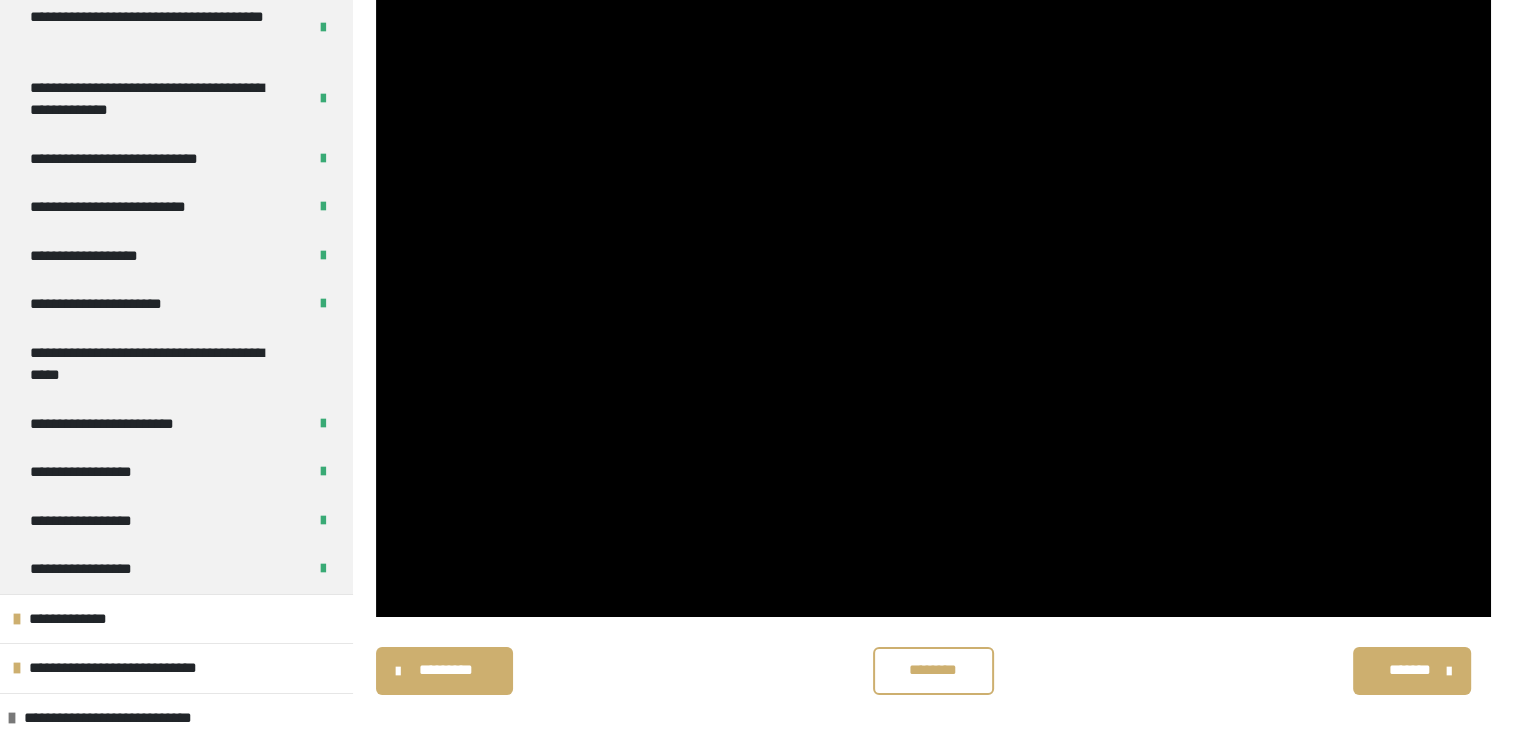 scroll, scrollTop: 0, scrollLeft: 0, axis: both 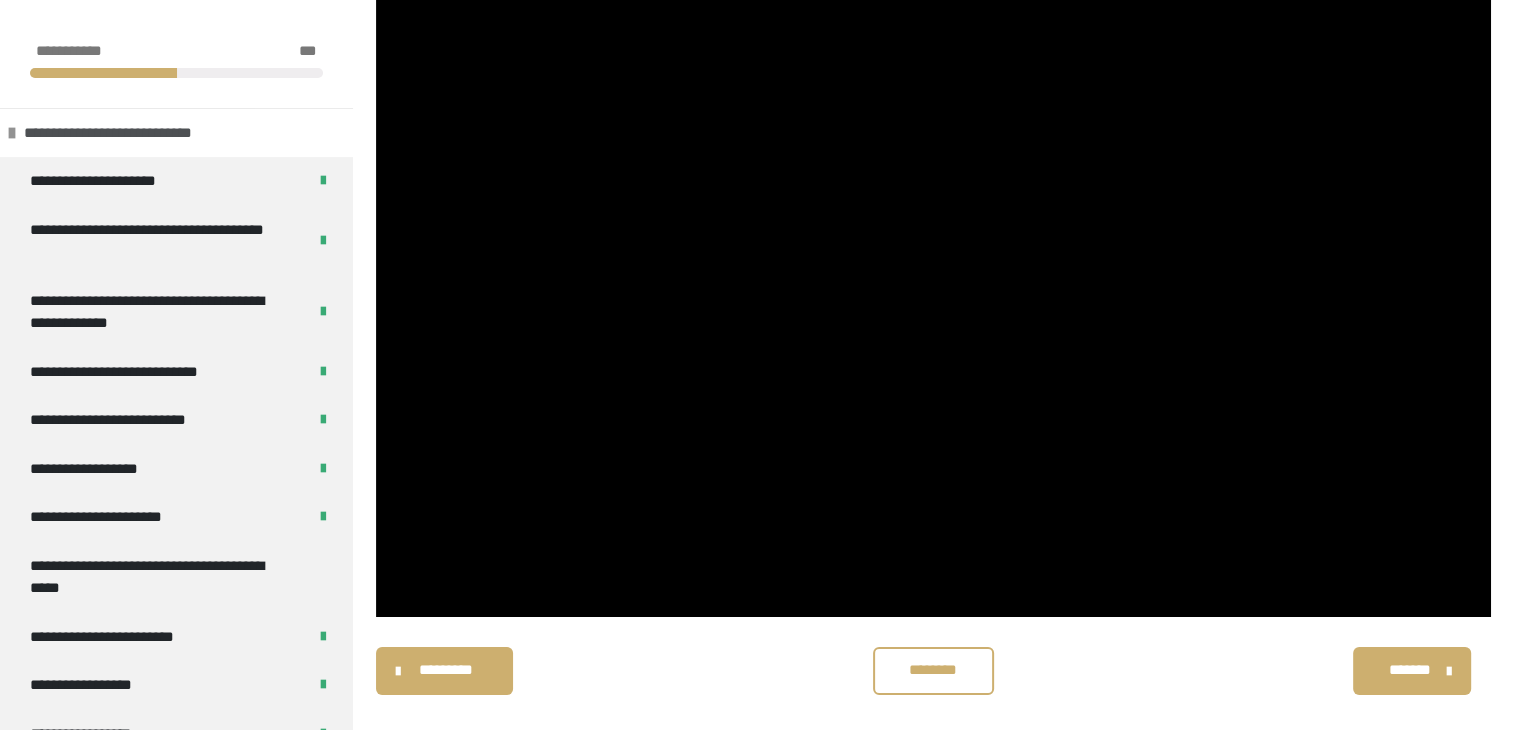 click at bounding box center [12, 133] 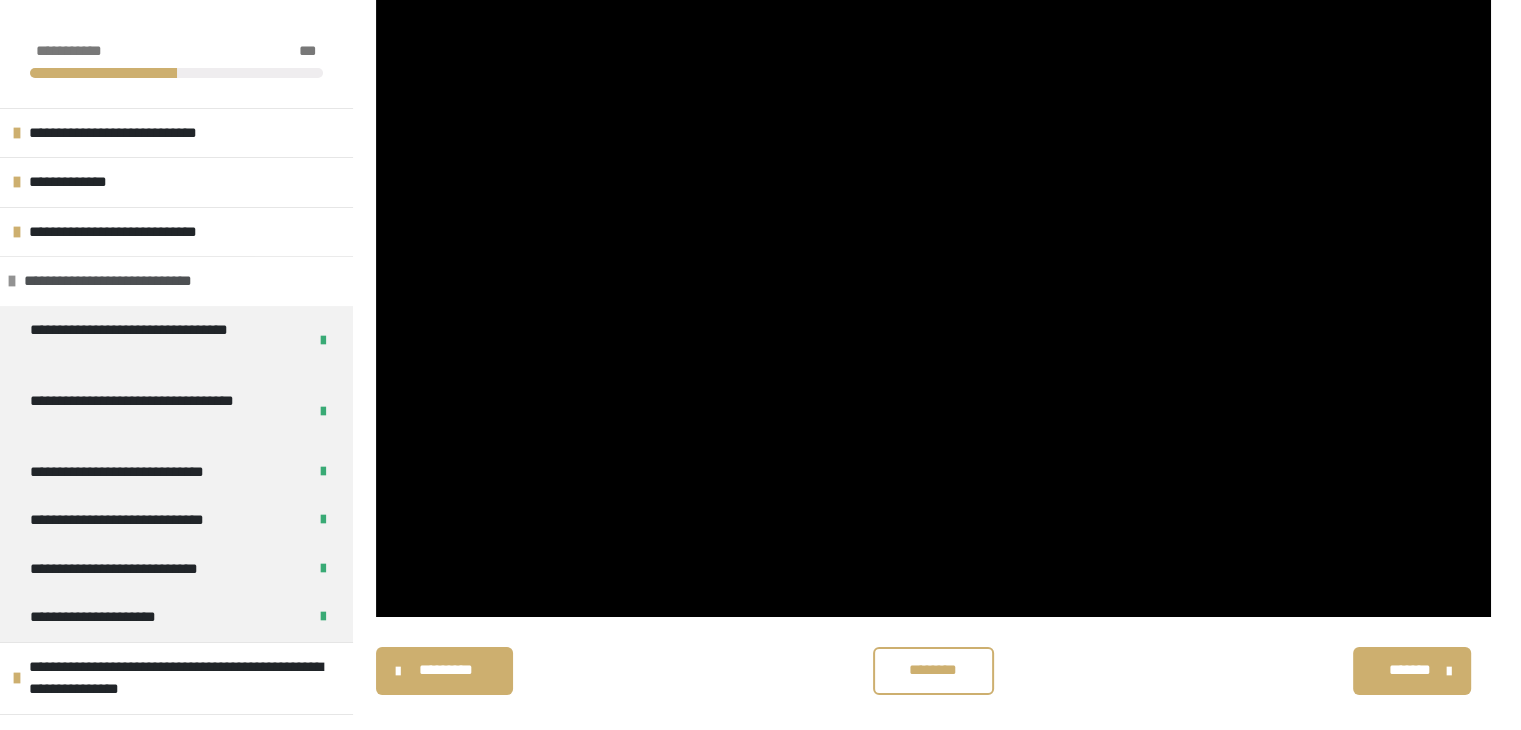 click on "**********" at bounding box center [176, 281] 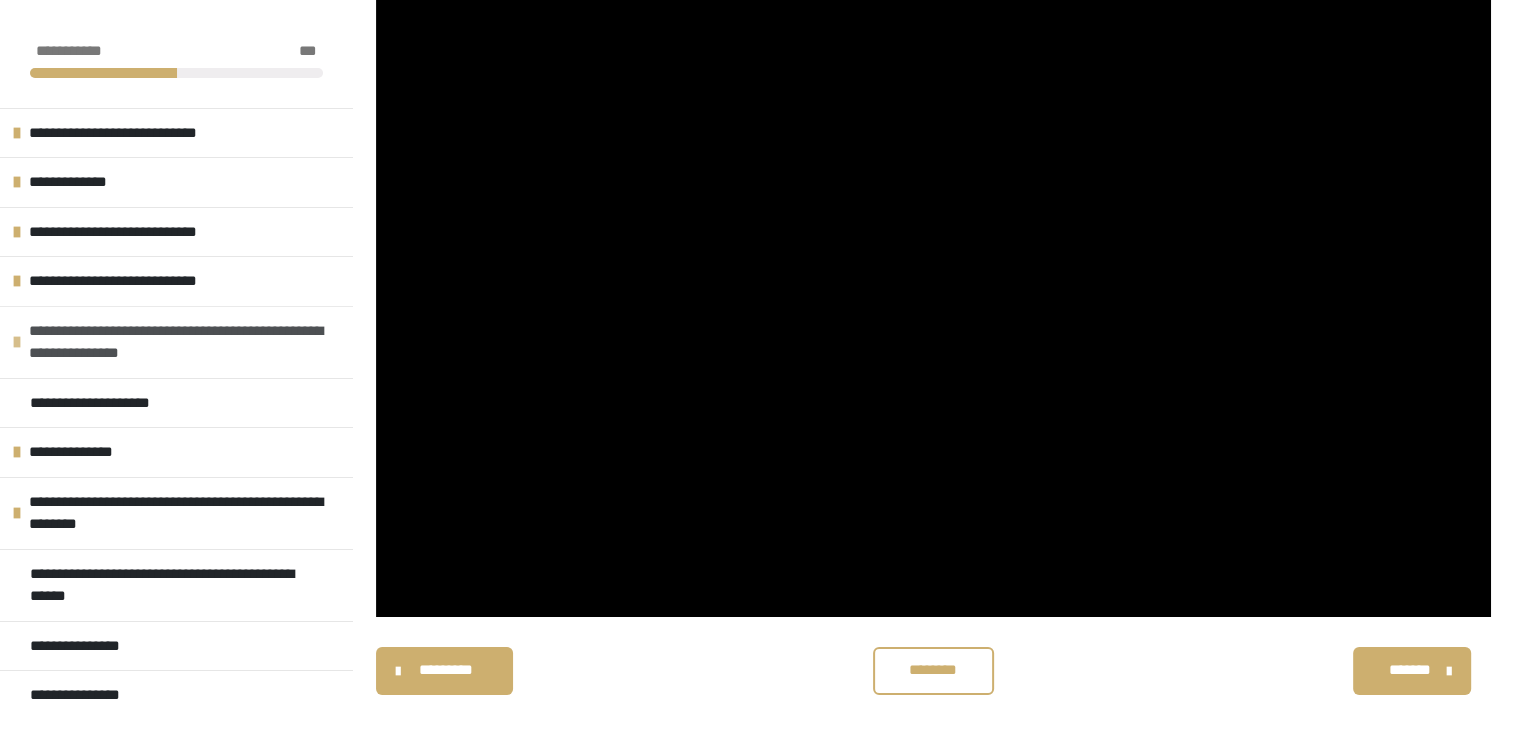 click at bounding box center (17, 342) 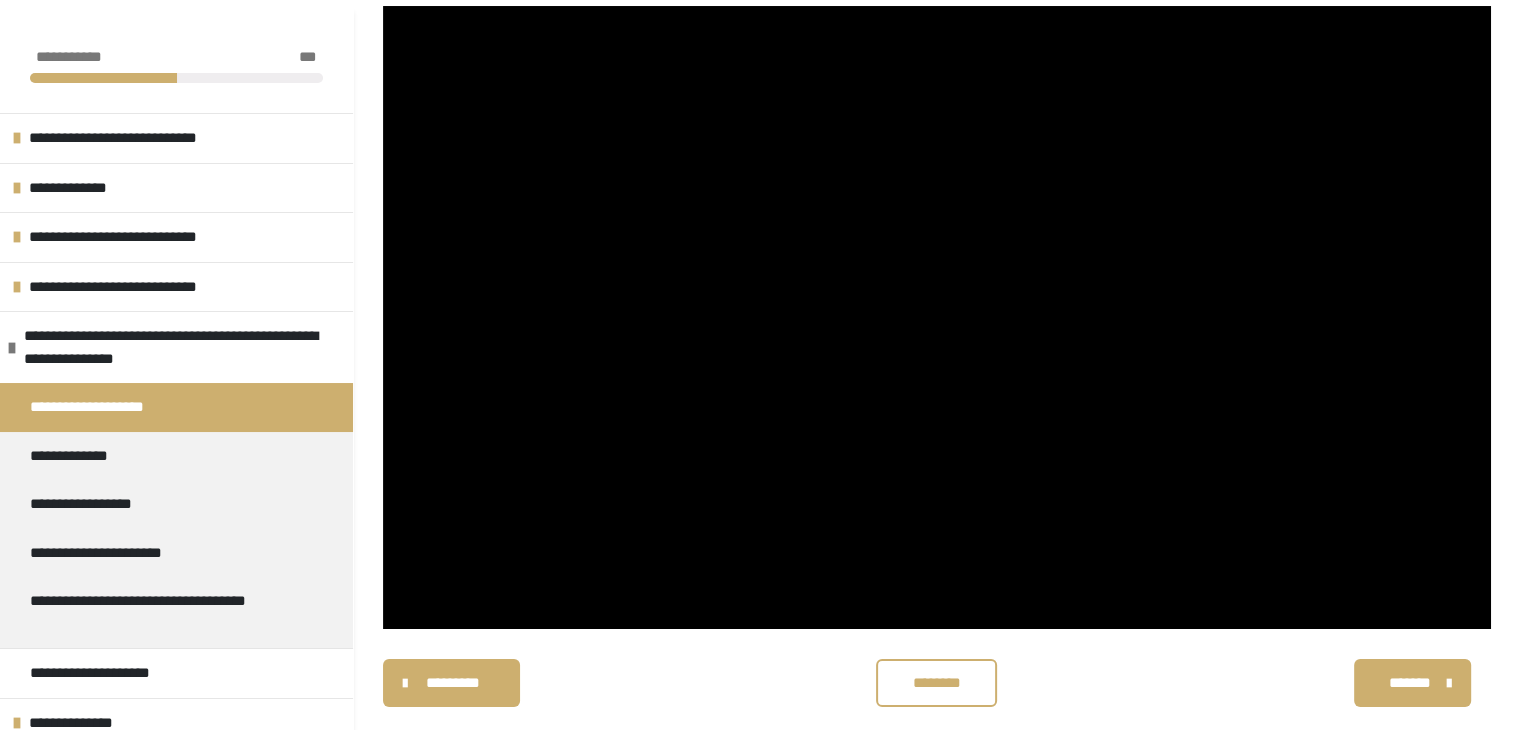scroll, scrollTop: 220, scrollLeft: 0, axis: vertical 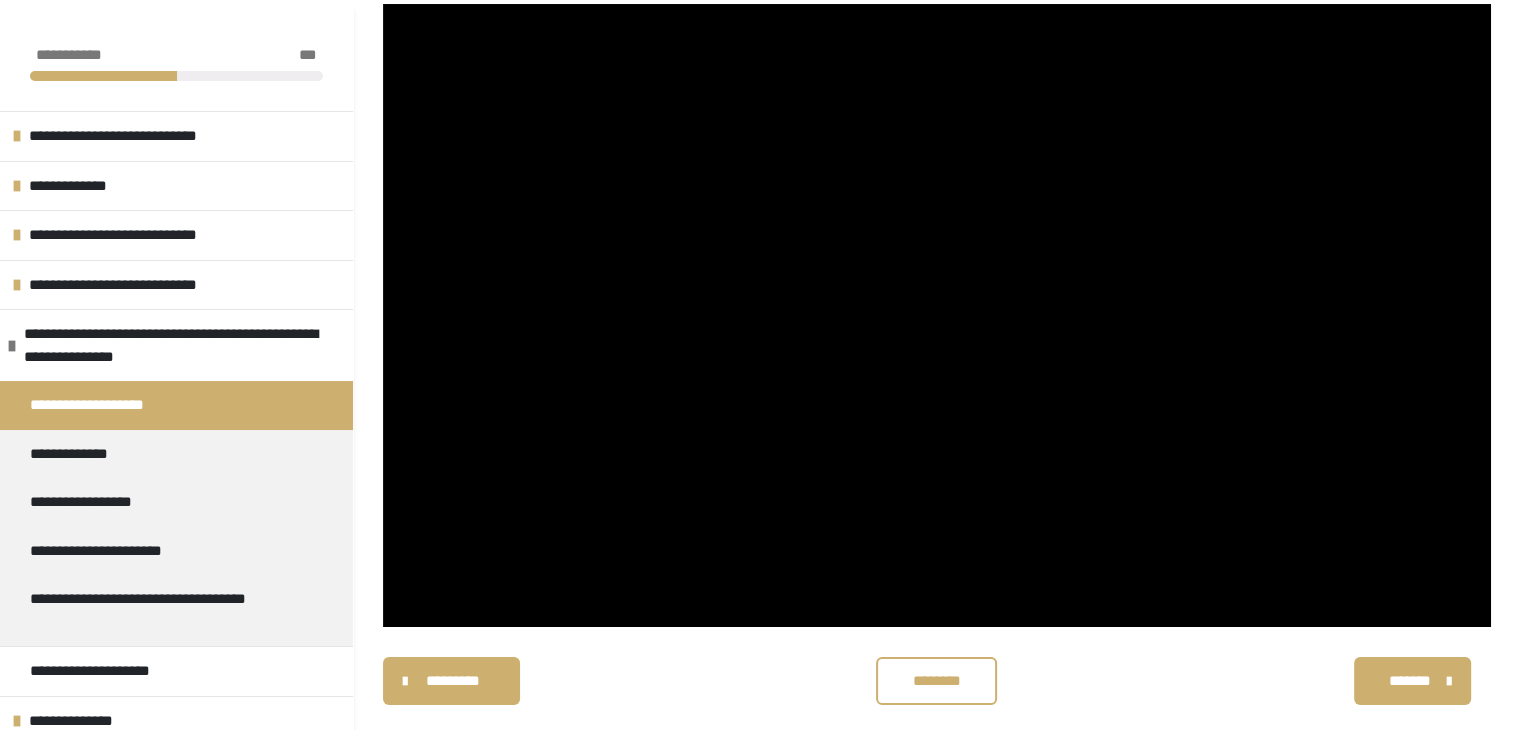 click on "********" at bounding box center (936, 681) 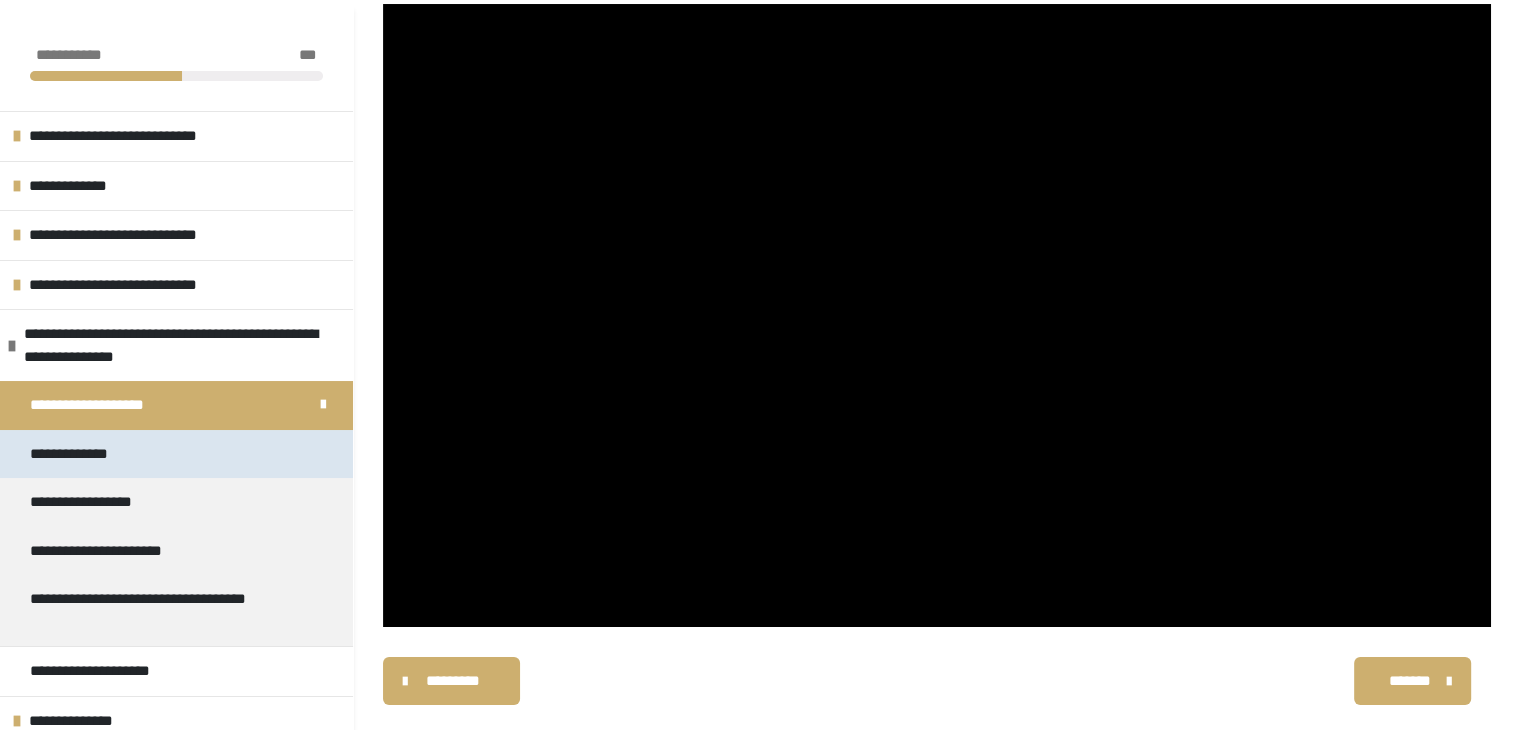 click on "**********" at bounding box center [176, 454] 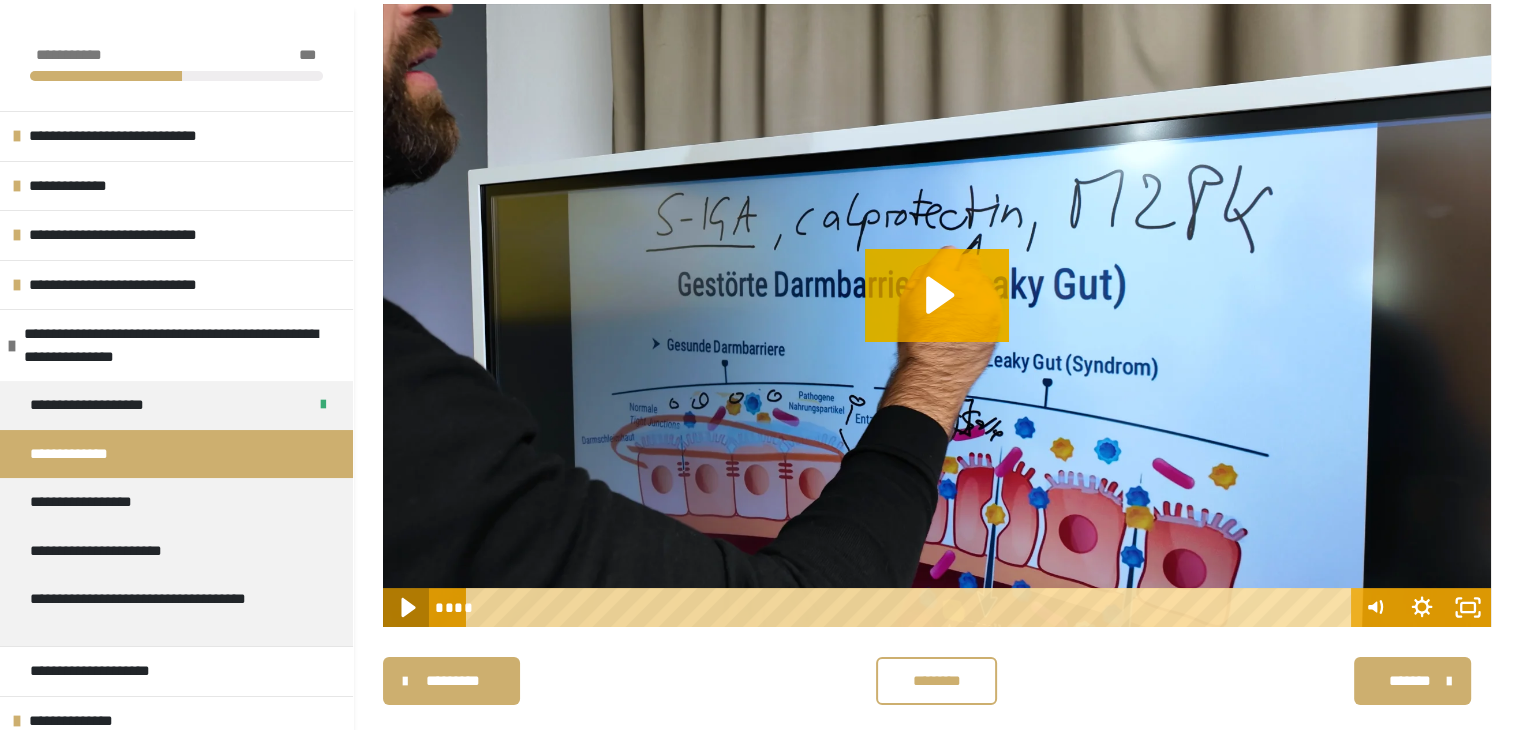 click 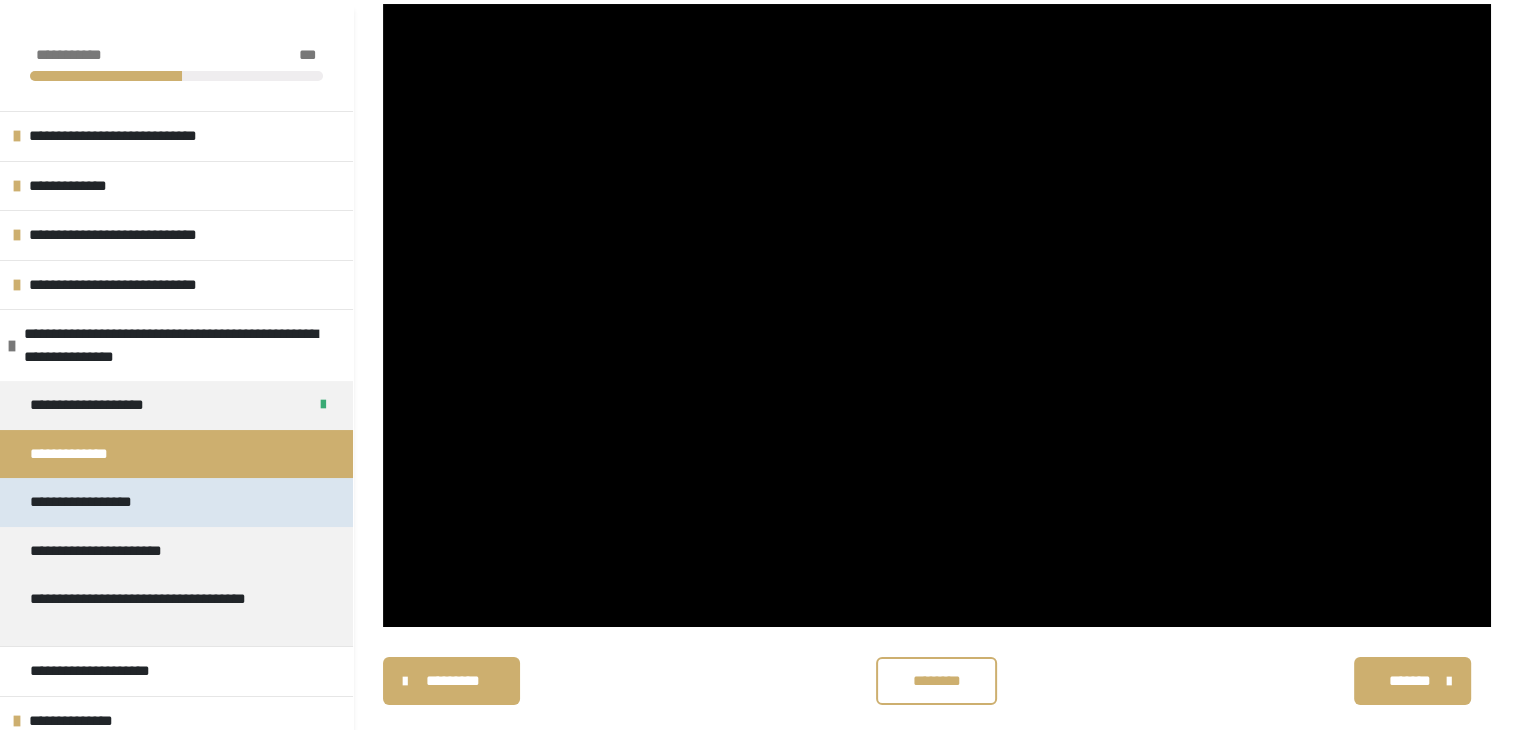 click on "**********" at bounding box center (101, 502) 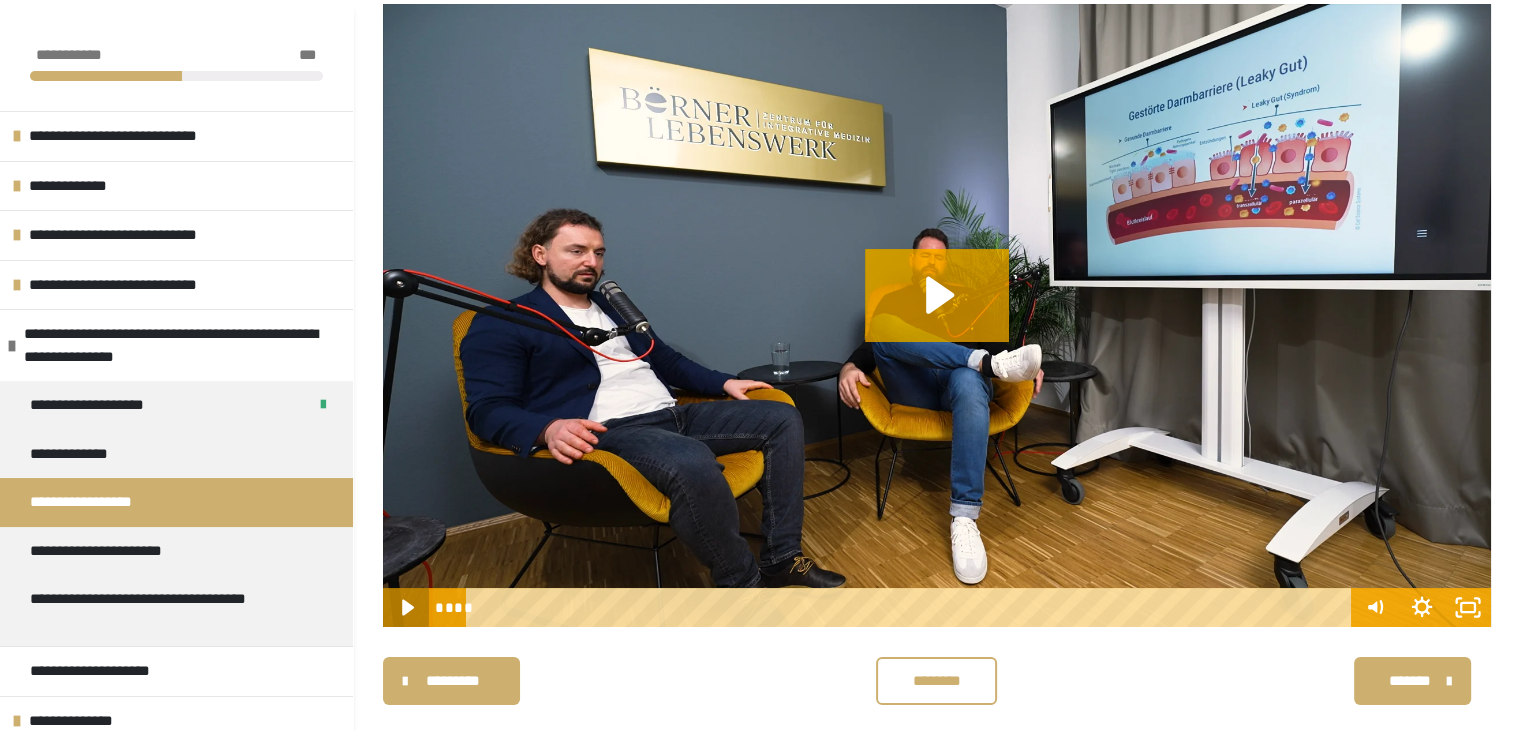 click 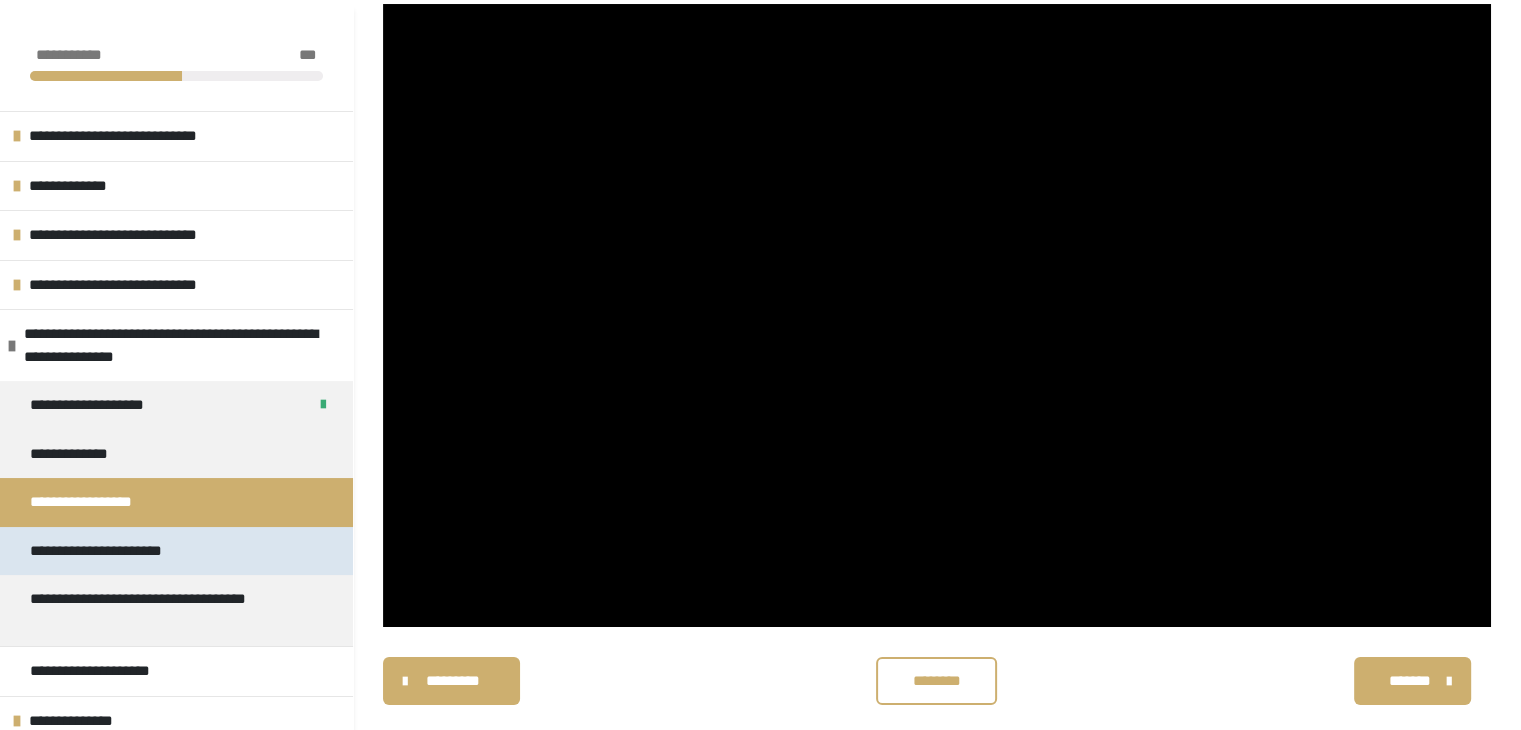 click on "**********" at bounding box center (118, 551) 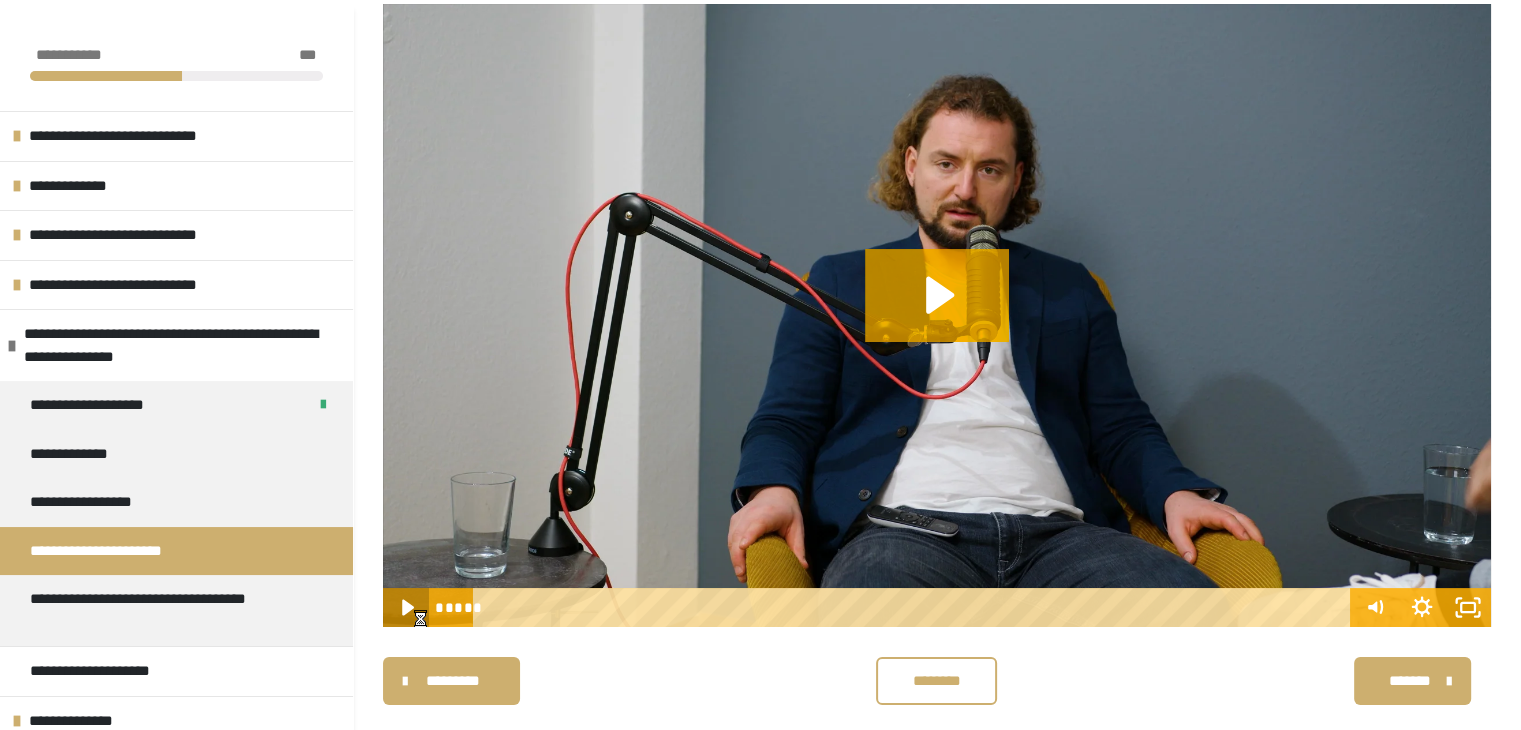 click 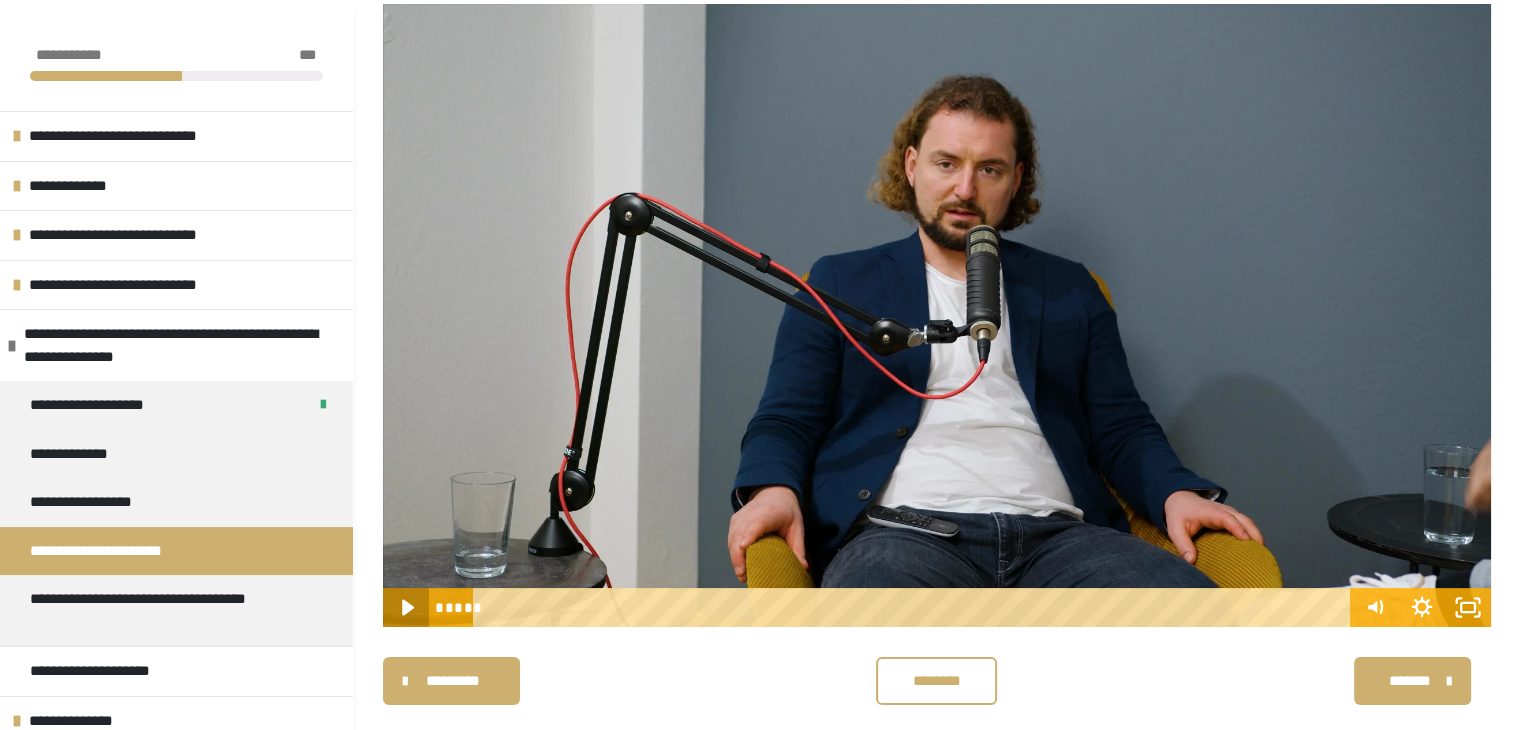 scroll, scrollTop: 0, scrollLeft: 0, axis: both 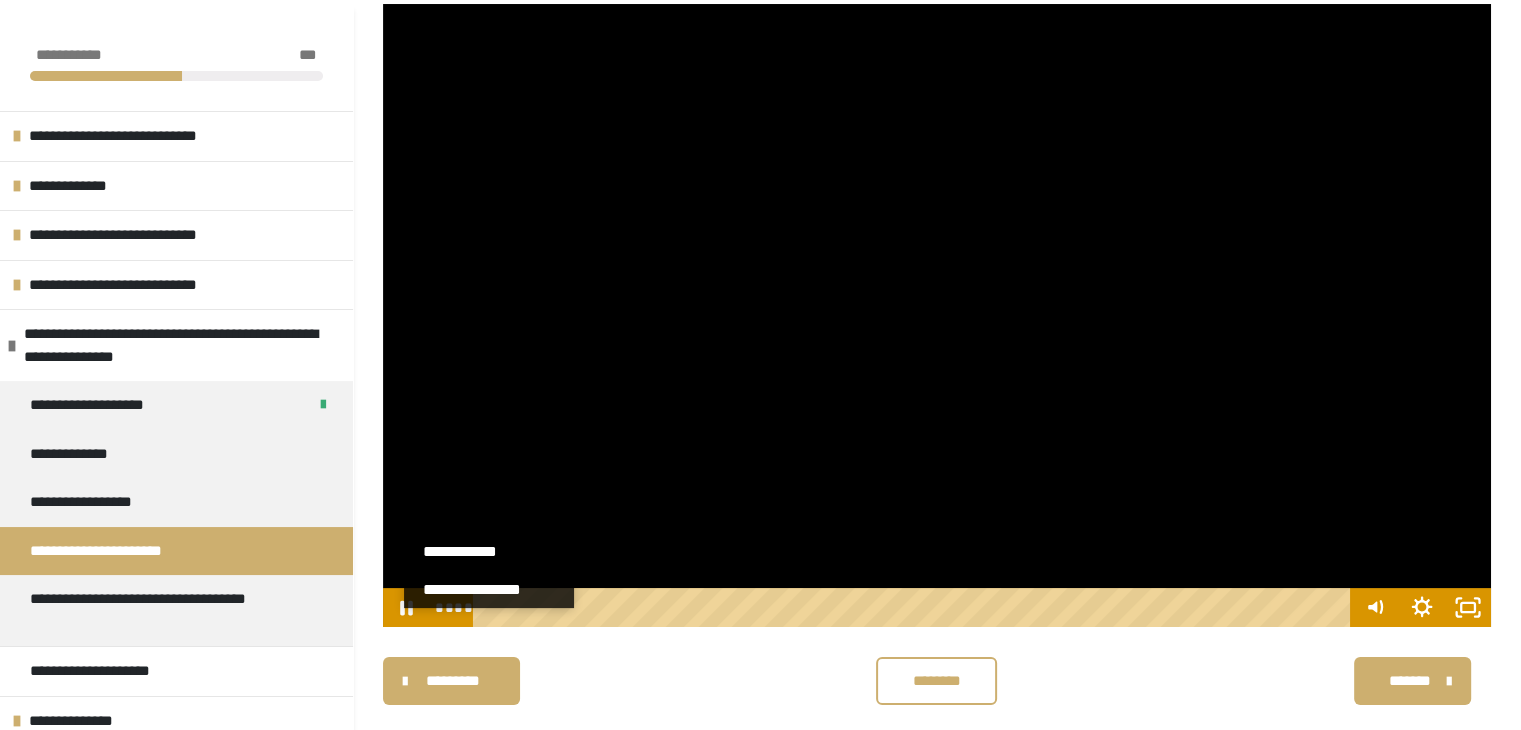 click on "**********" at bounding box center (489, 551) 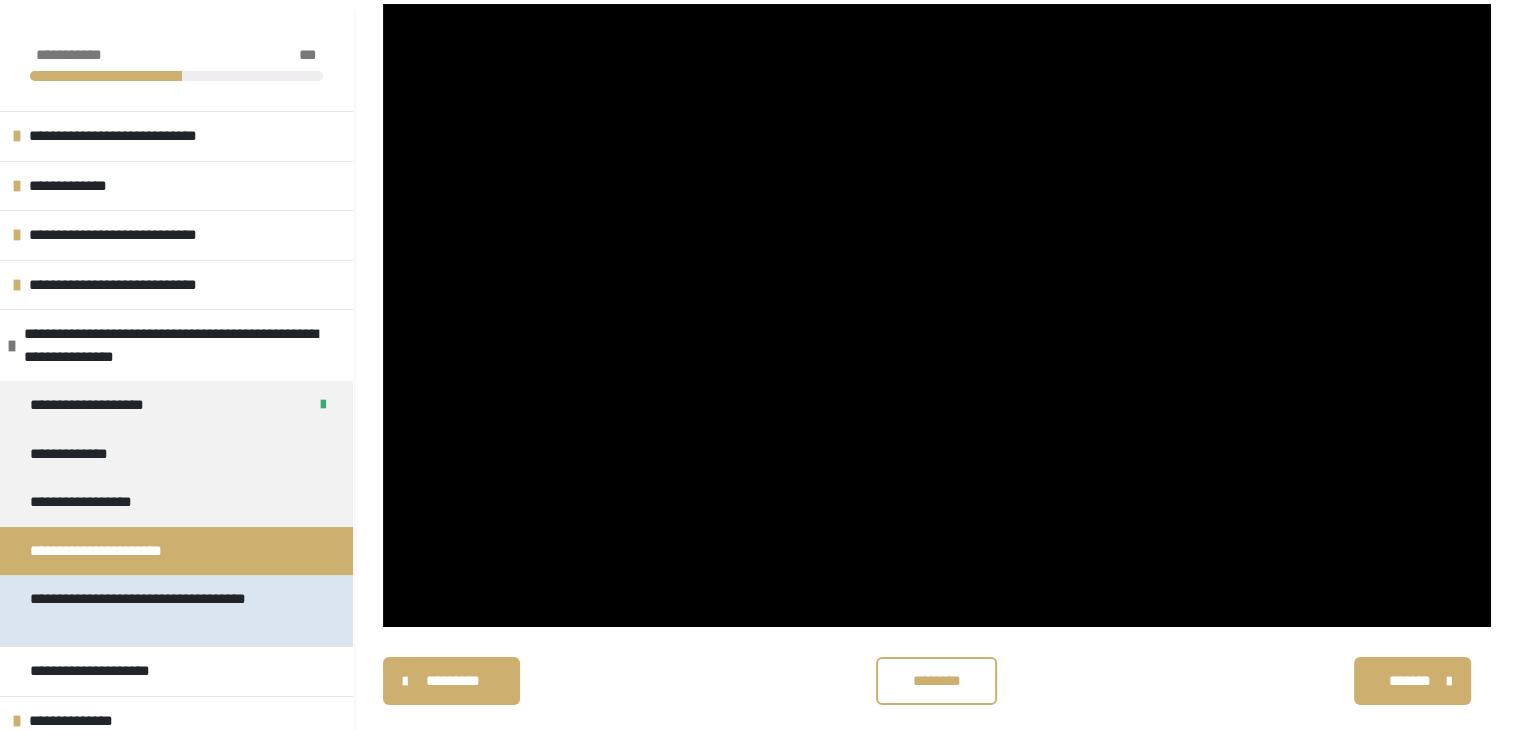 click on "**********" at bounding box center (168, 610) 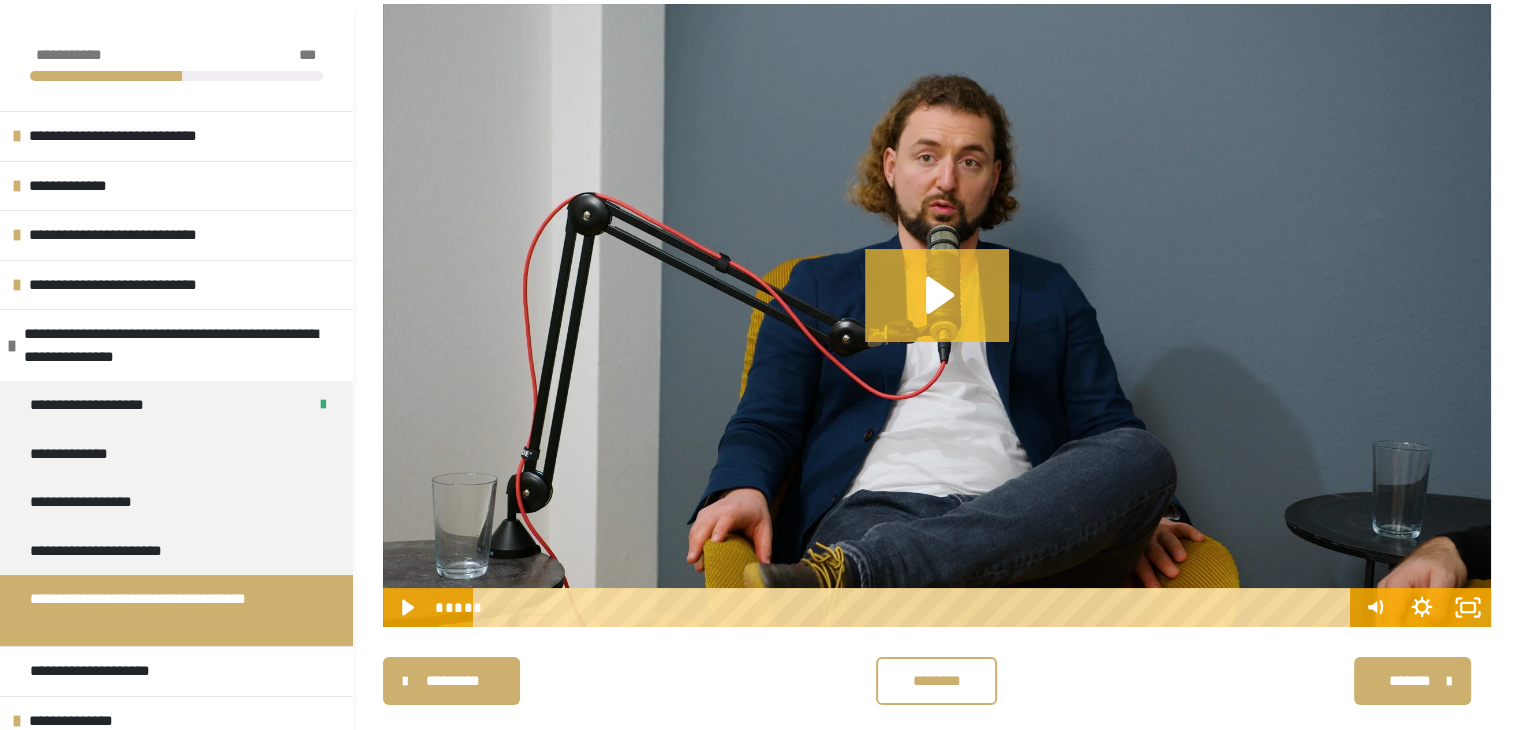 click 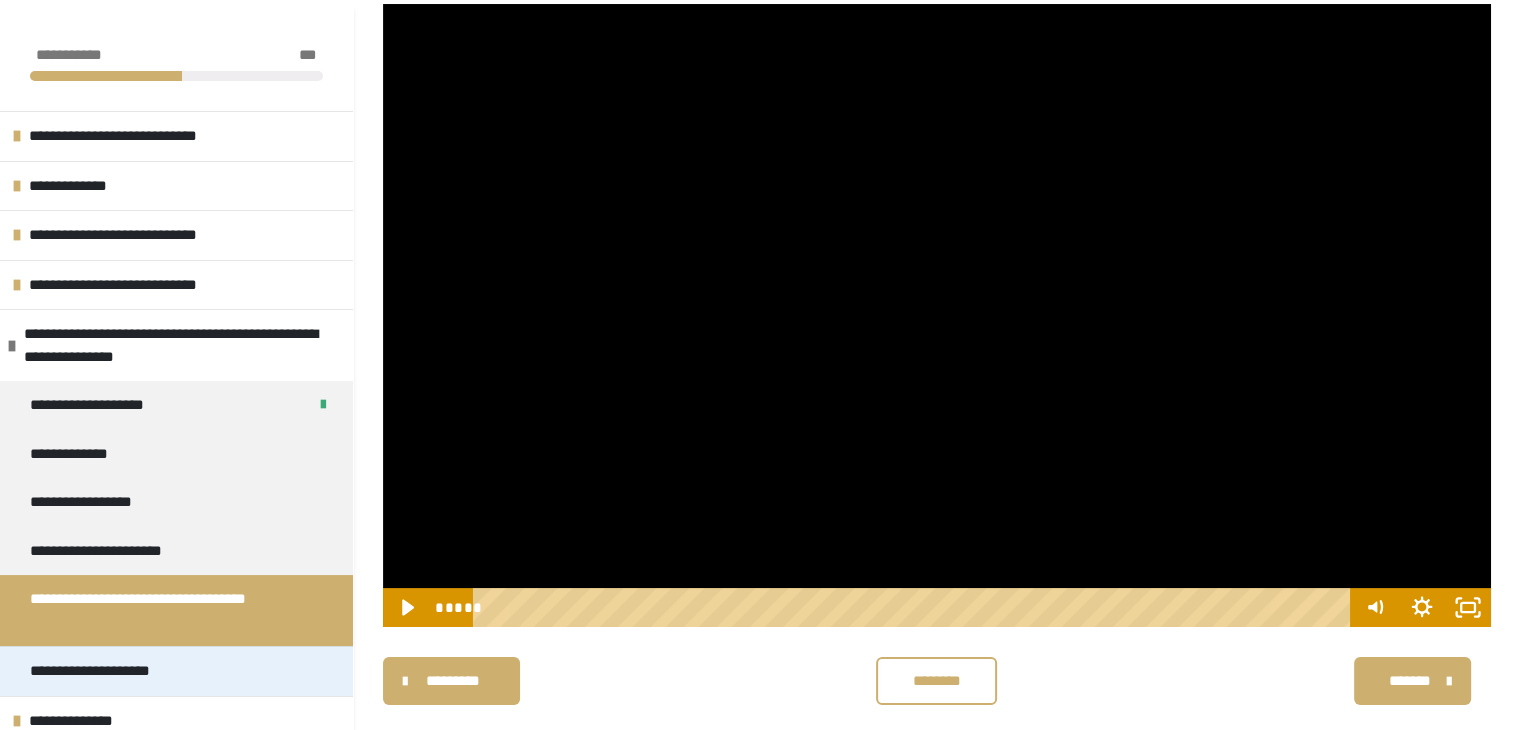 click on "**********" at bounding box center [108, 671] 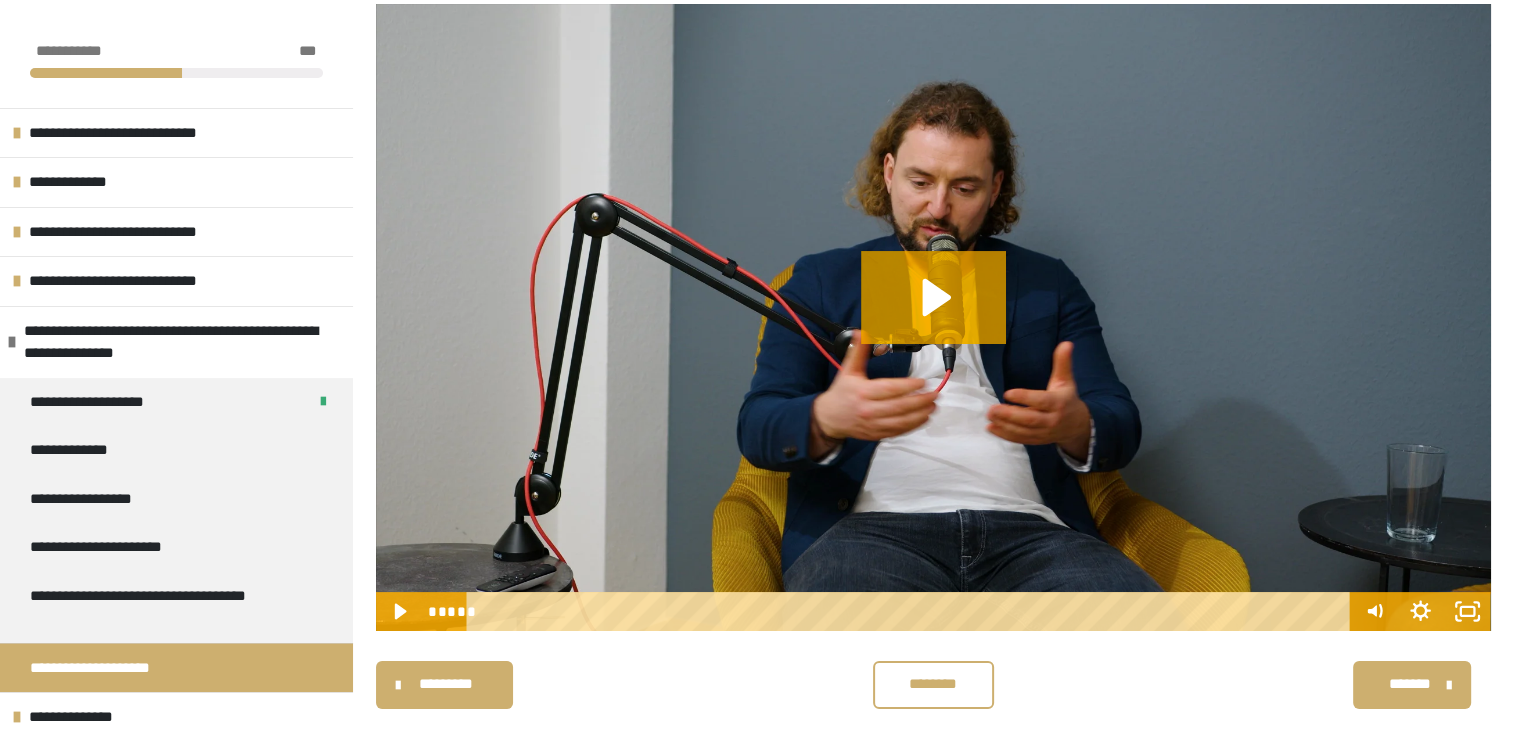 scroll, scrollTop: 259, scrollLeft: 0, axis: vertical 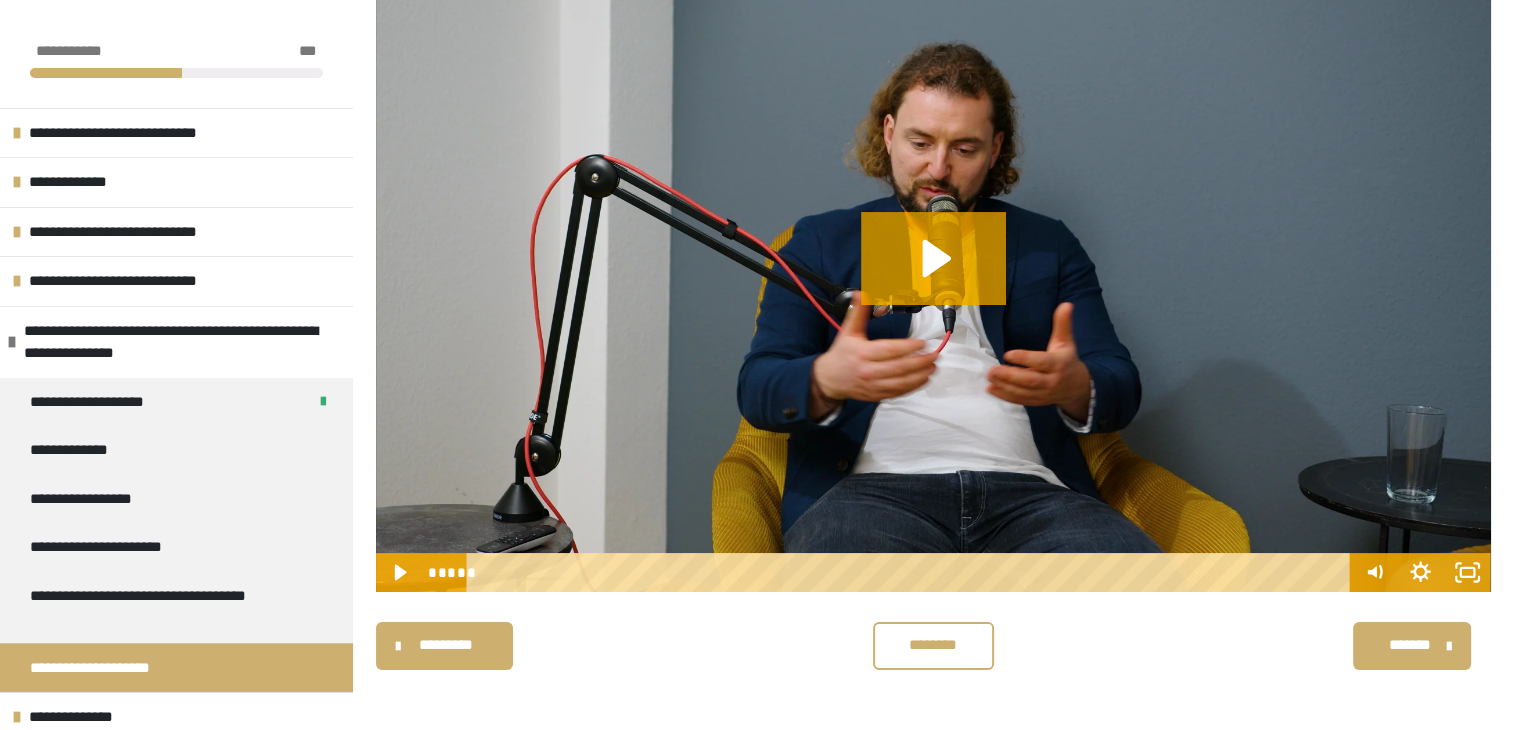 click at bounding box center (933, 278) 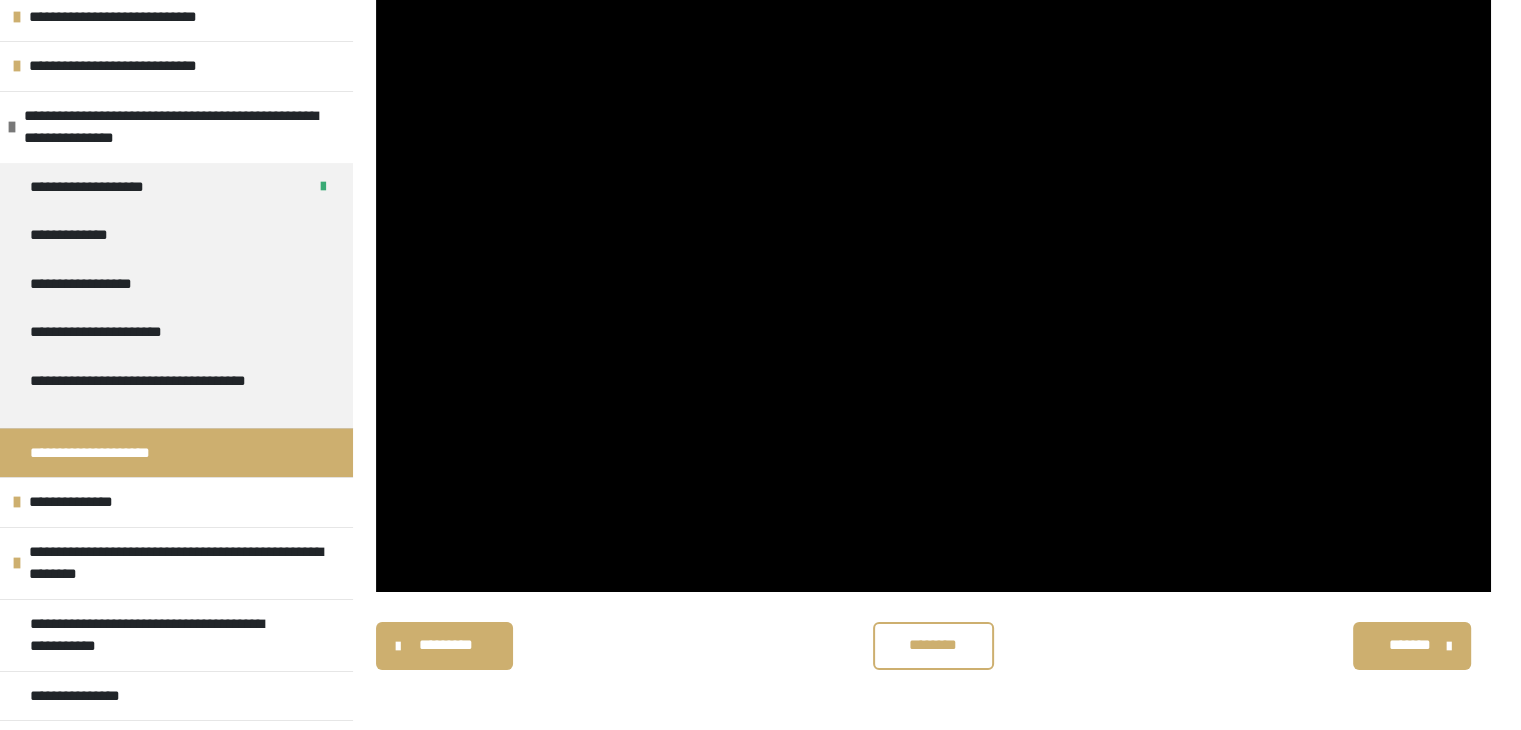 scroll, scrollTop: 248, scrollLeft: 0, axis: vertical 